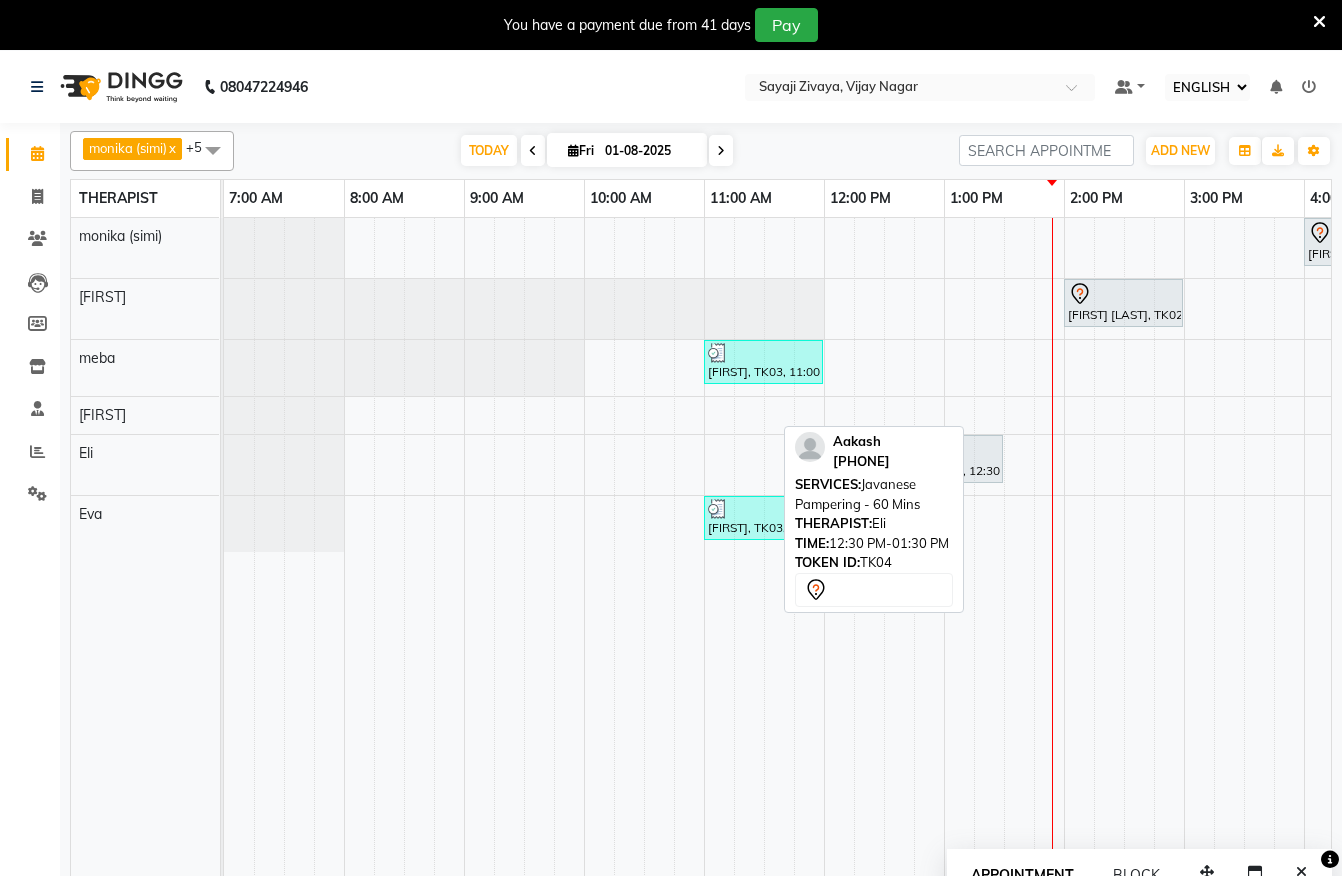 select on "ec" 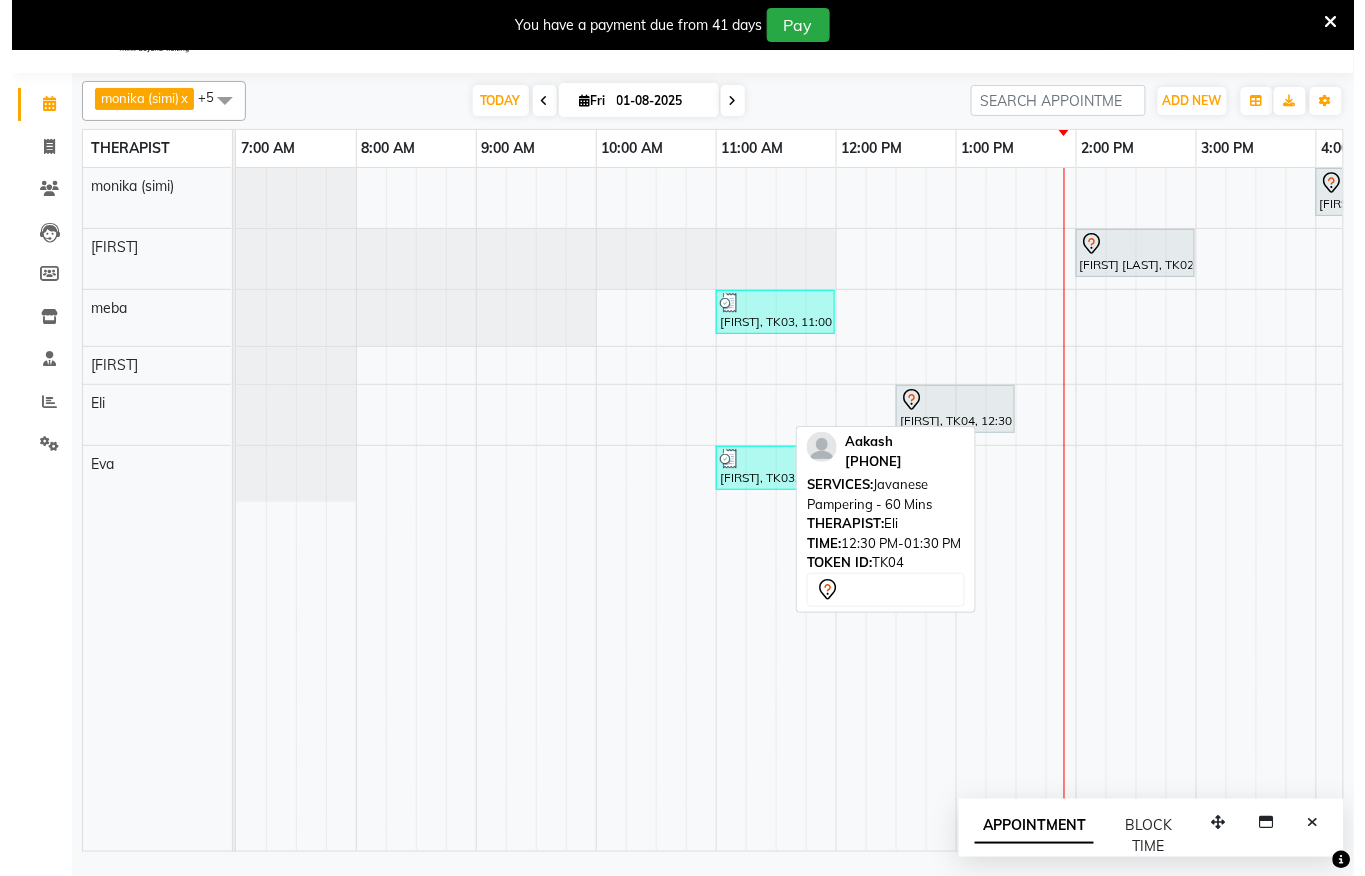 scroll, scrollTop: 0, scrollLeft: 0, axis: both 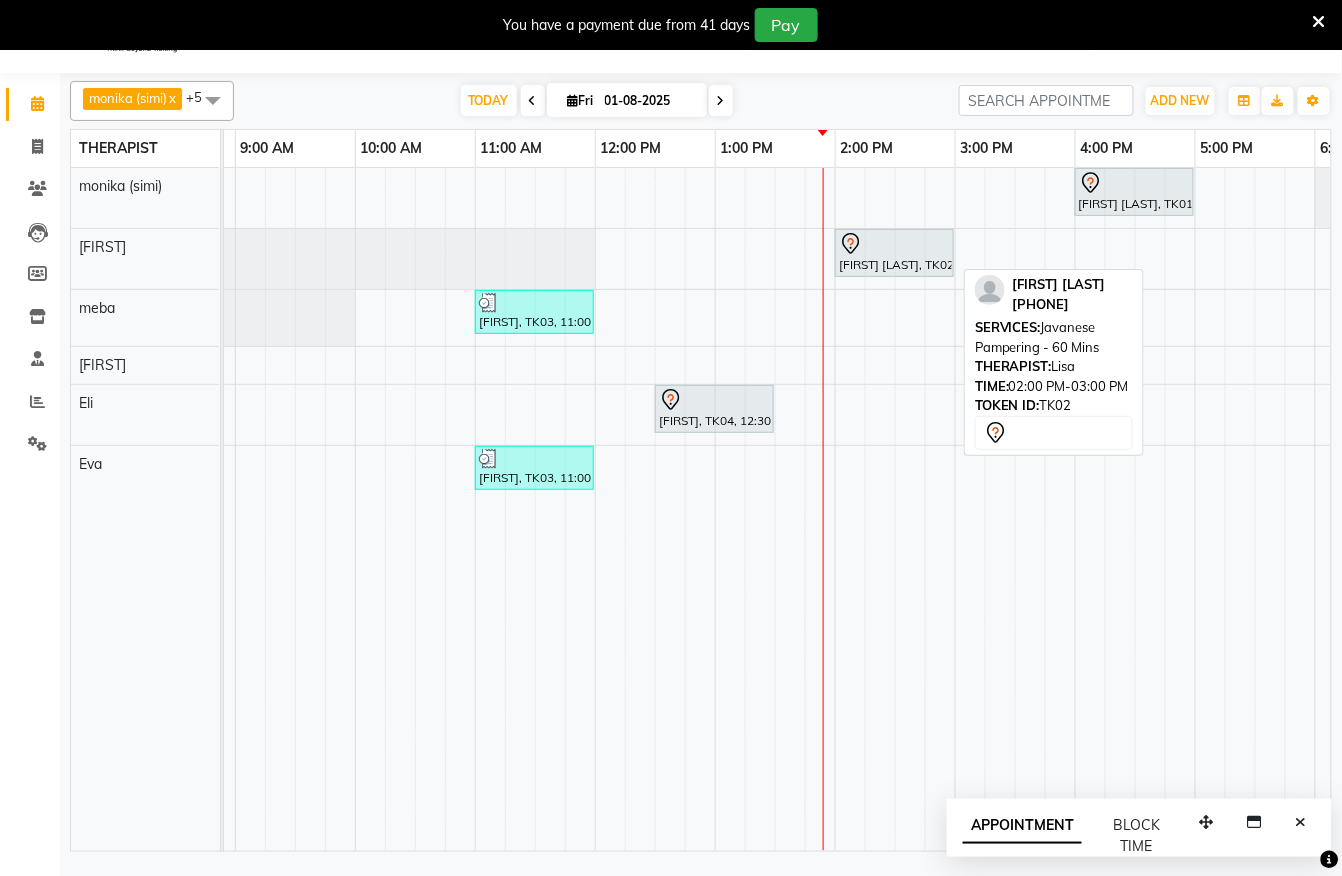 click at bounding box center [894, 244] 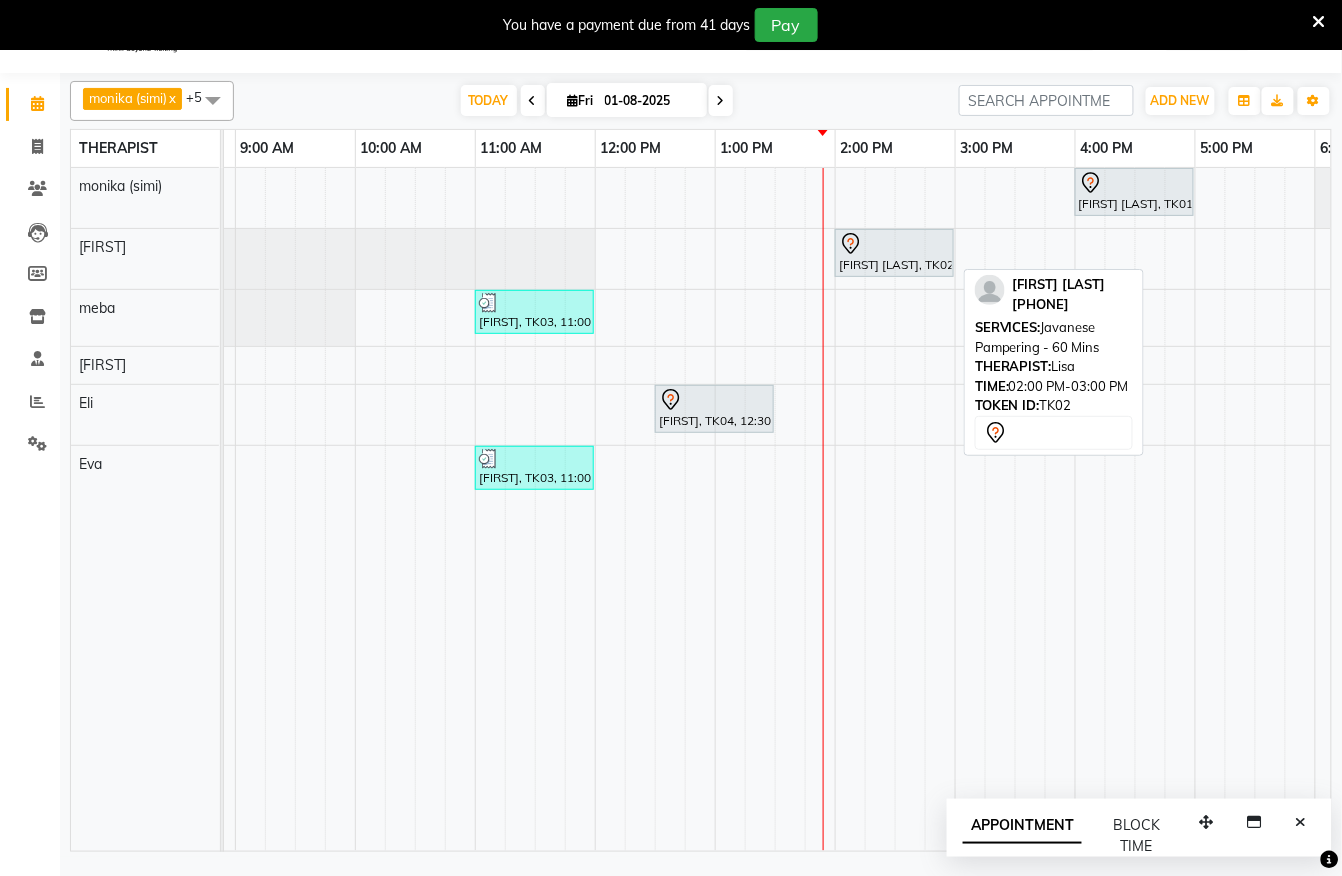 click on "[FIRST] [LAST], TK02, 02:00 PM-03:00 PM, Javanese Pampering - 60 Mins" at bounding box center [894, 253] 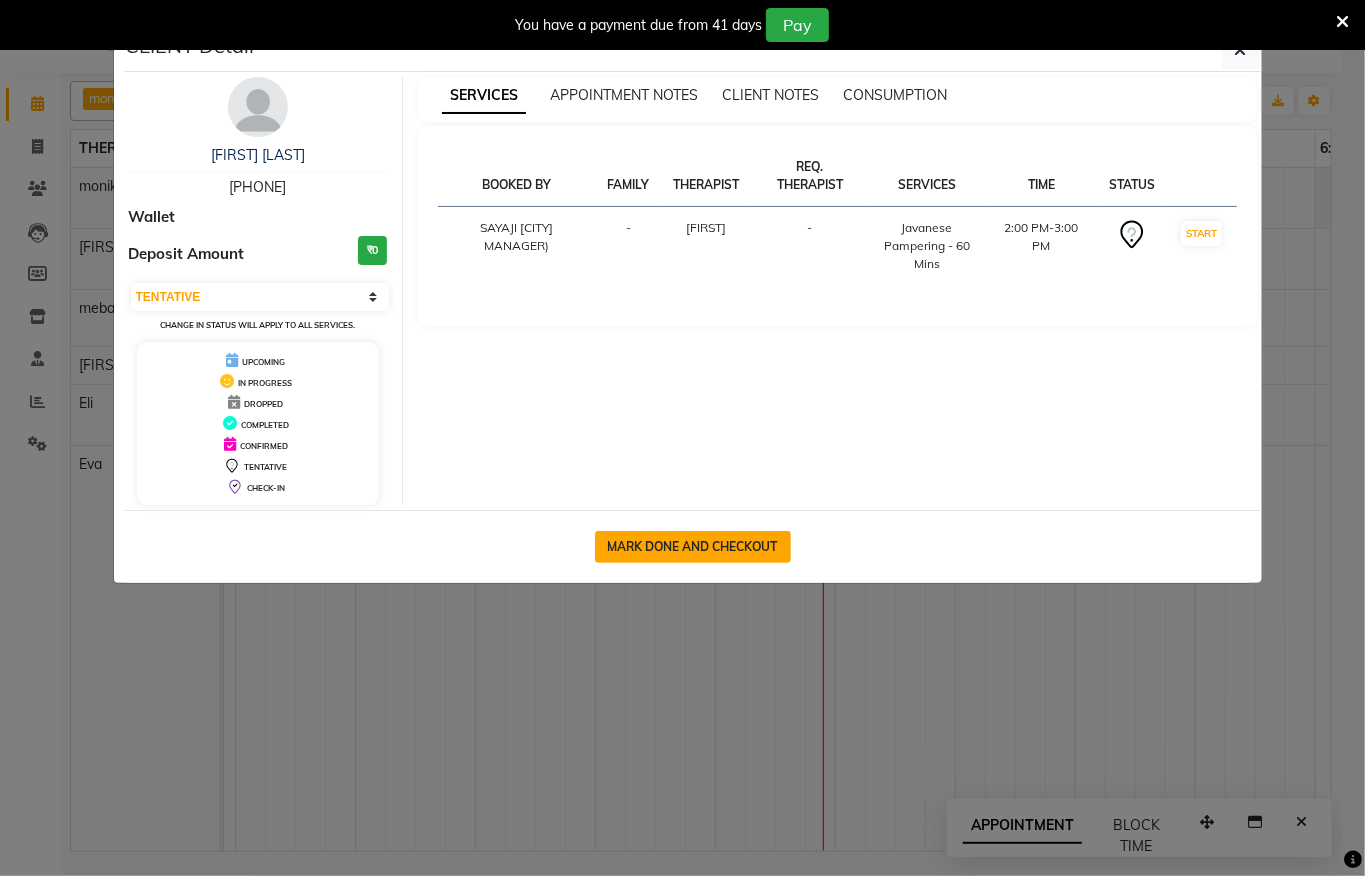 click on "MARK DONE AND CHECKOUT" 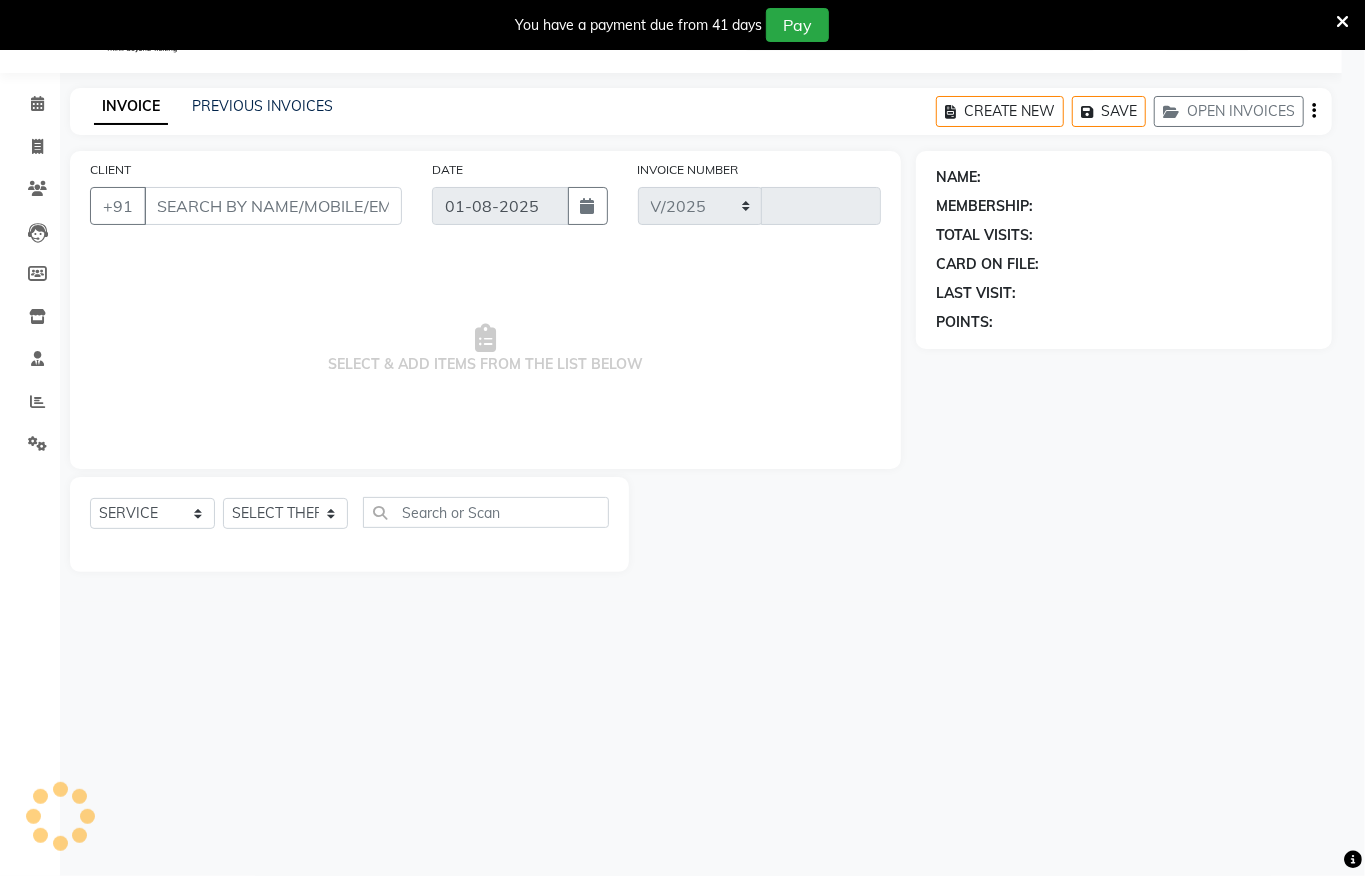 select on "6399" 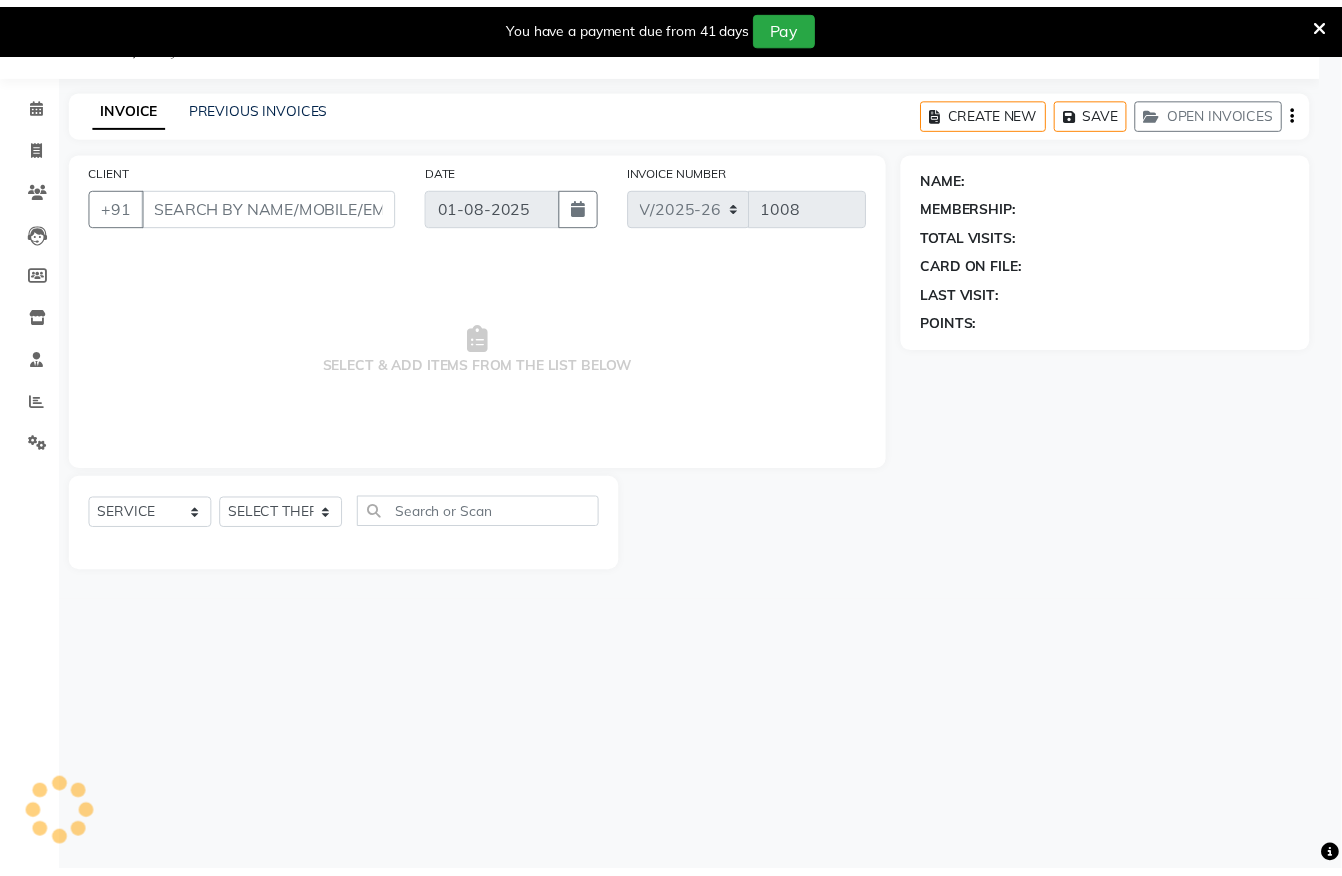 scroll, scrollTop: 0, scrollLeft: 0, axis: both 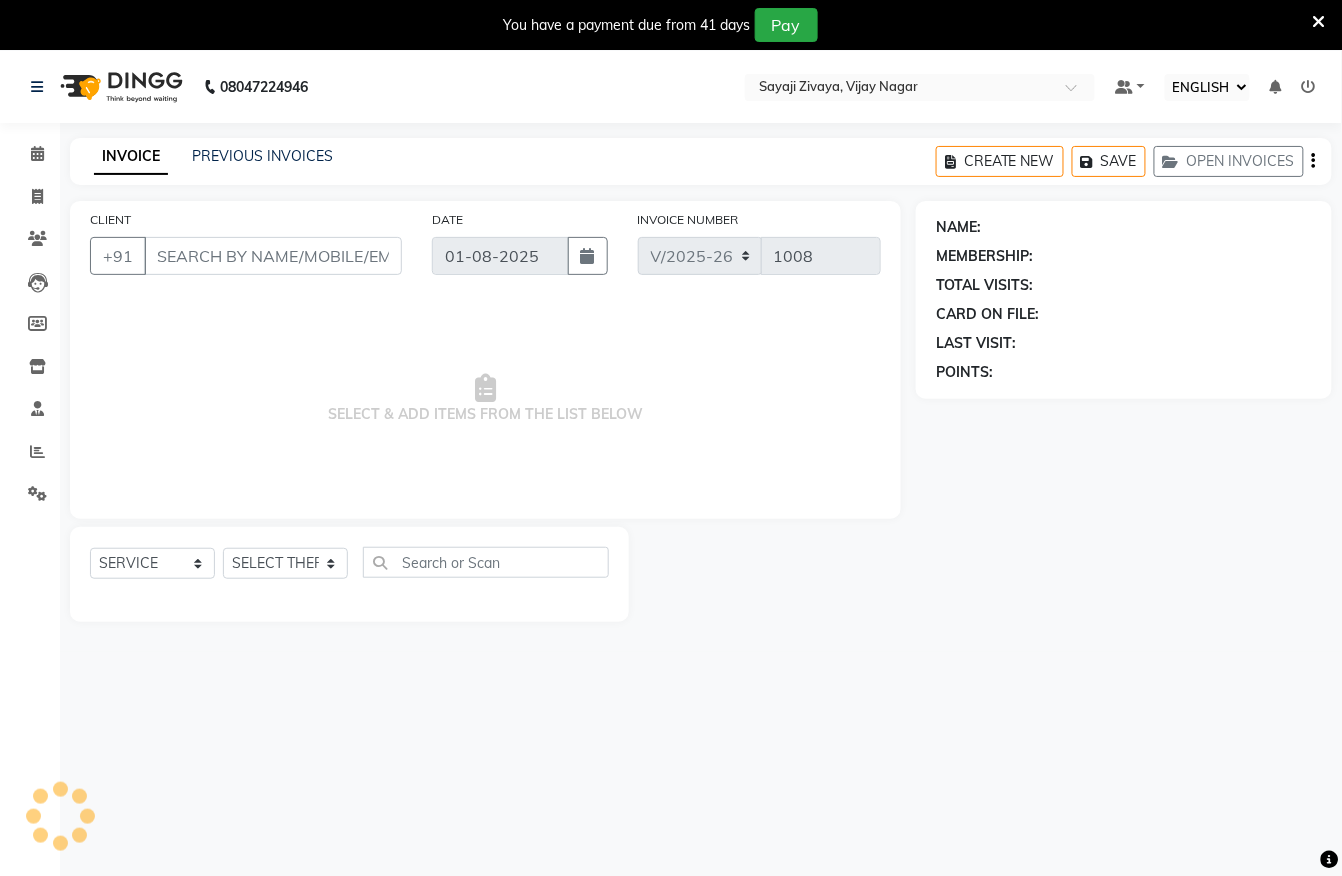 type on "[PHONE]" 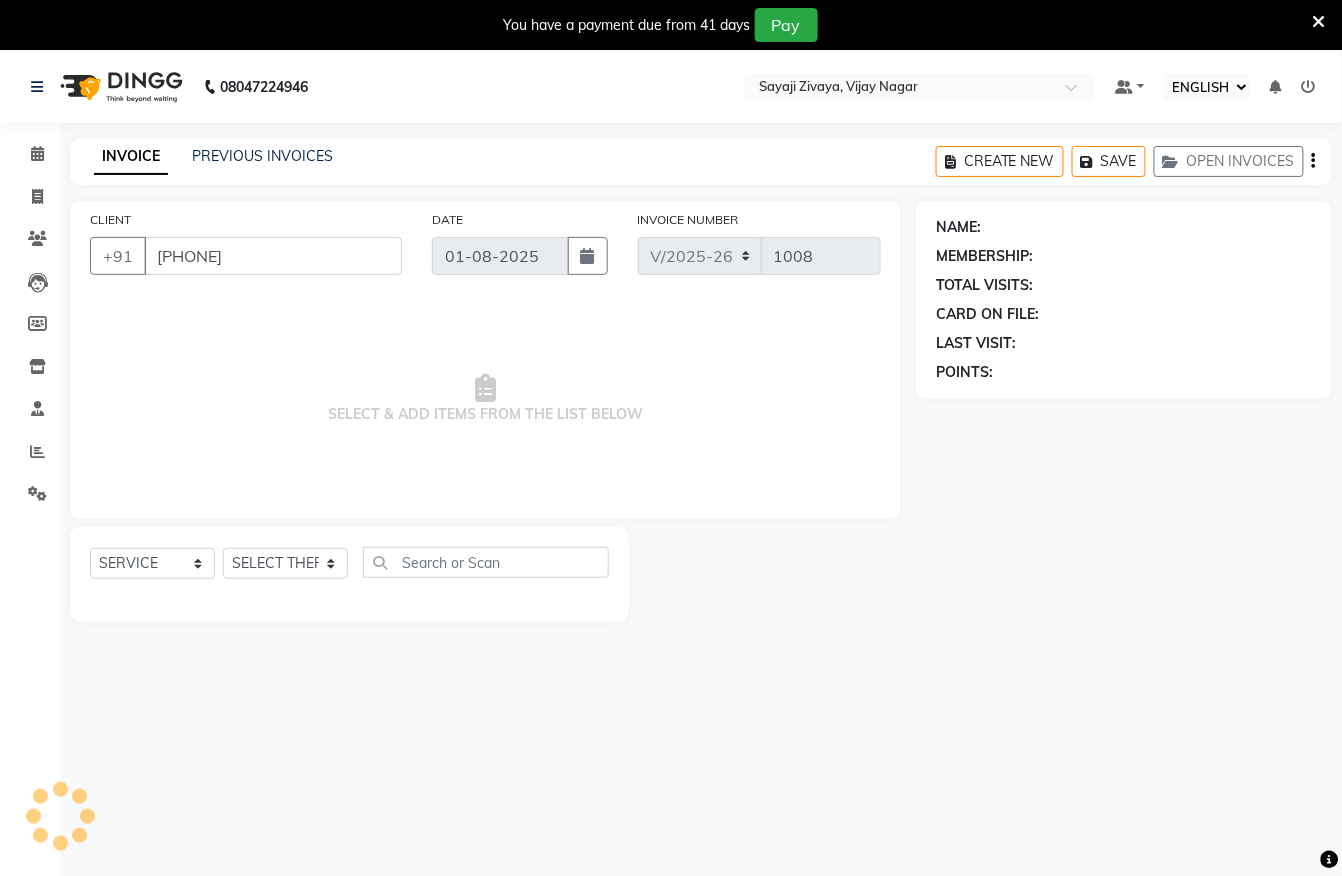 select on "62270" 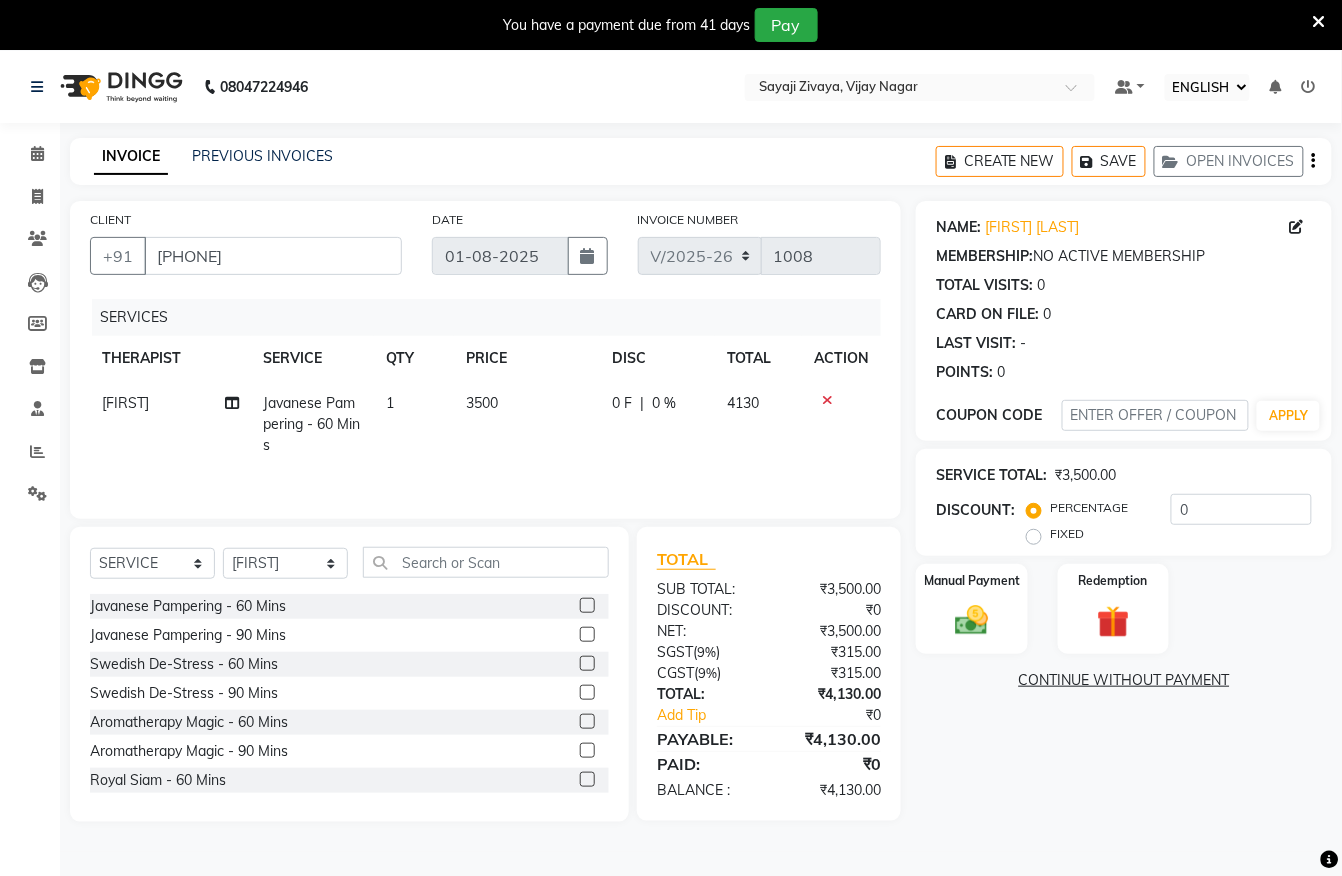 scroll, scrollTop: 50, scrollLeft: 0, axis: vertical 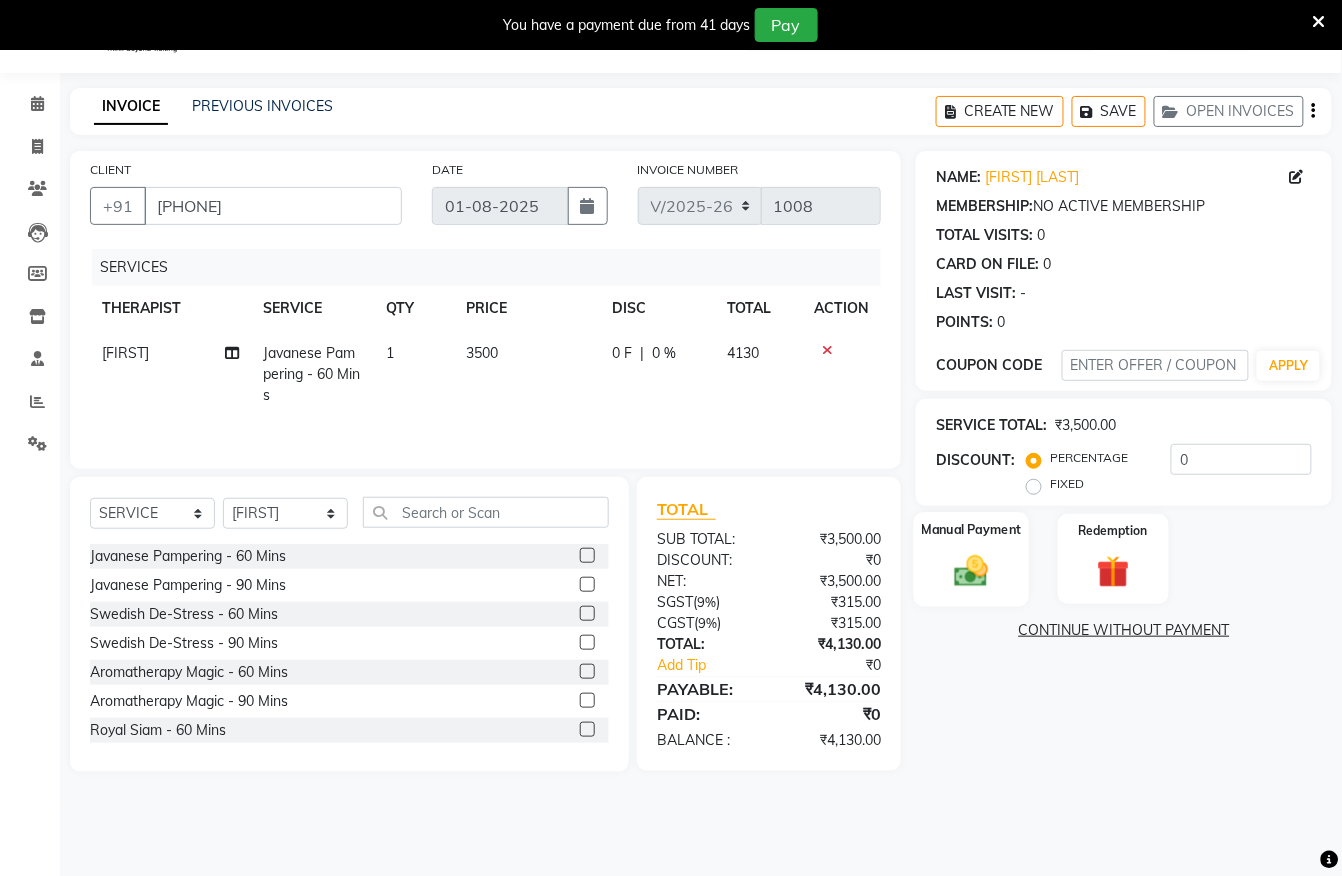 click on "Manual Payment" 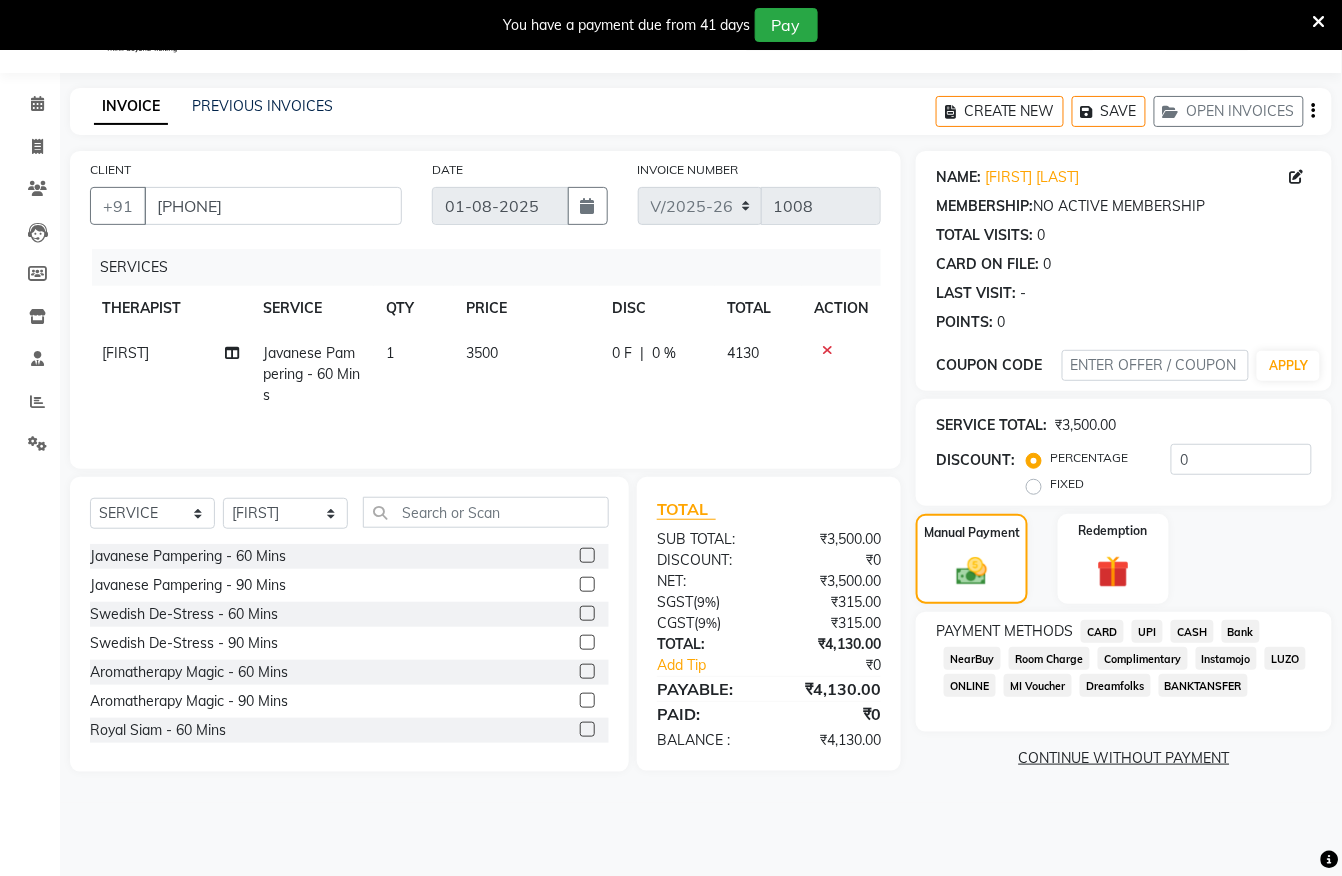 click on "CASH" 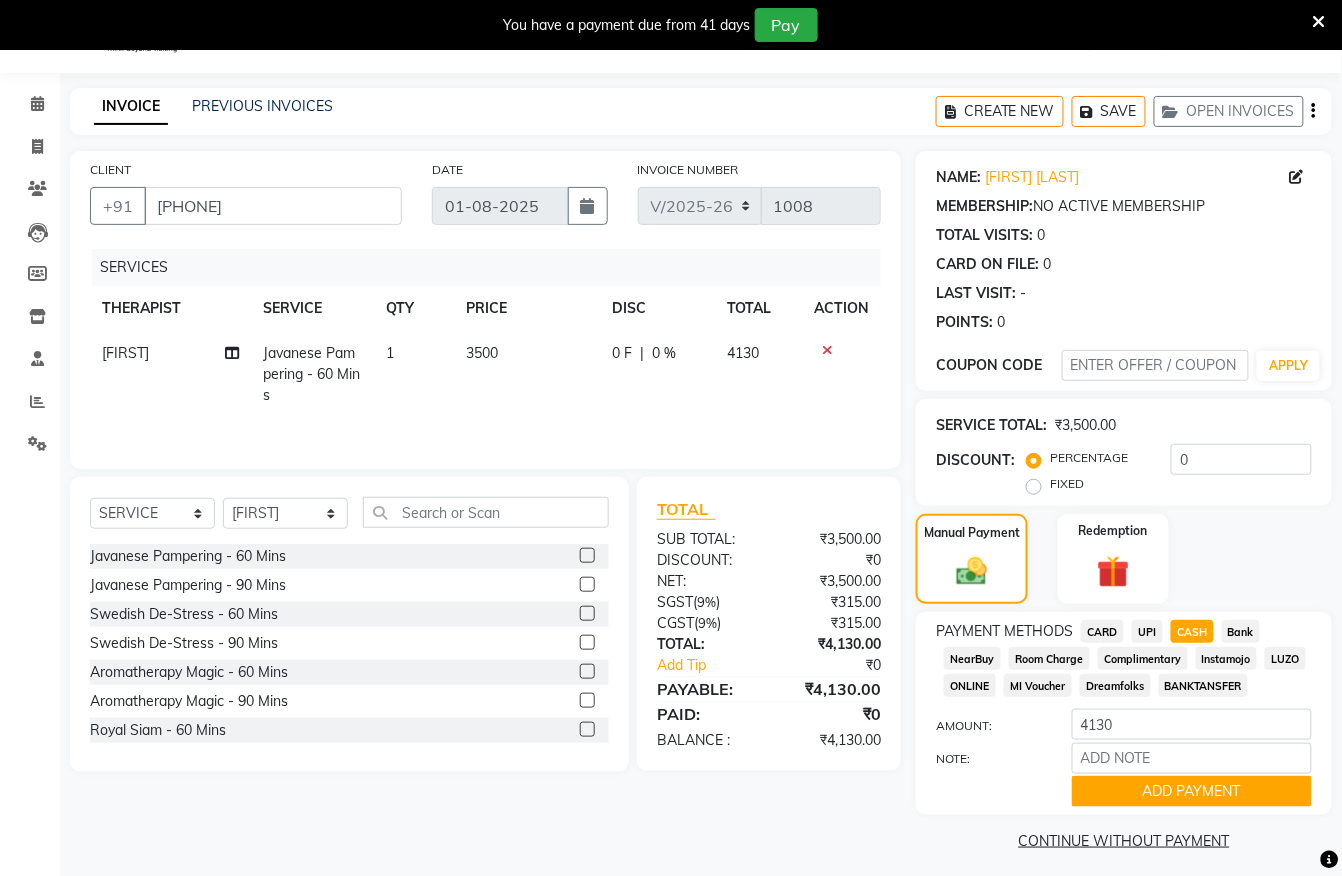 click on "FIXED" 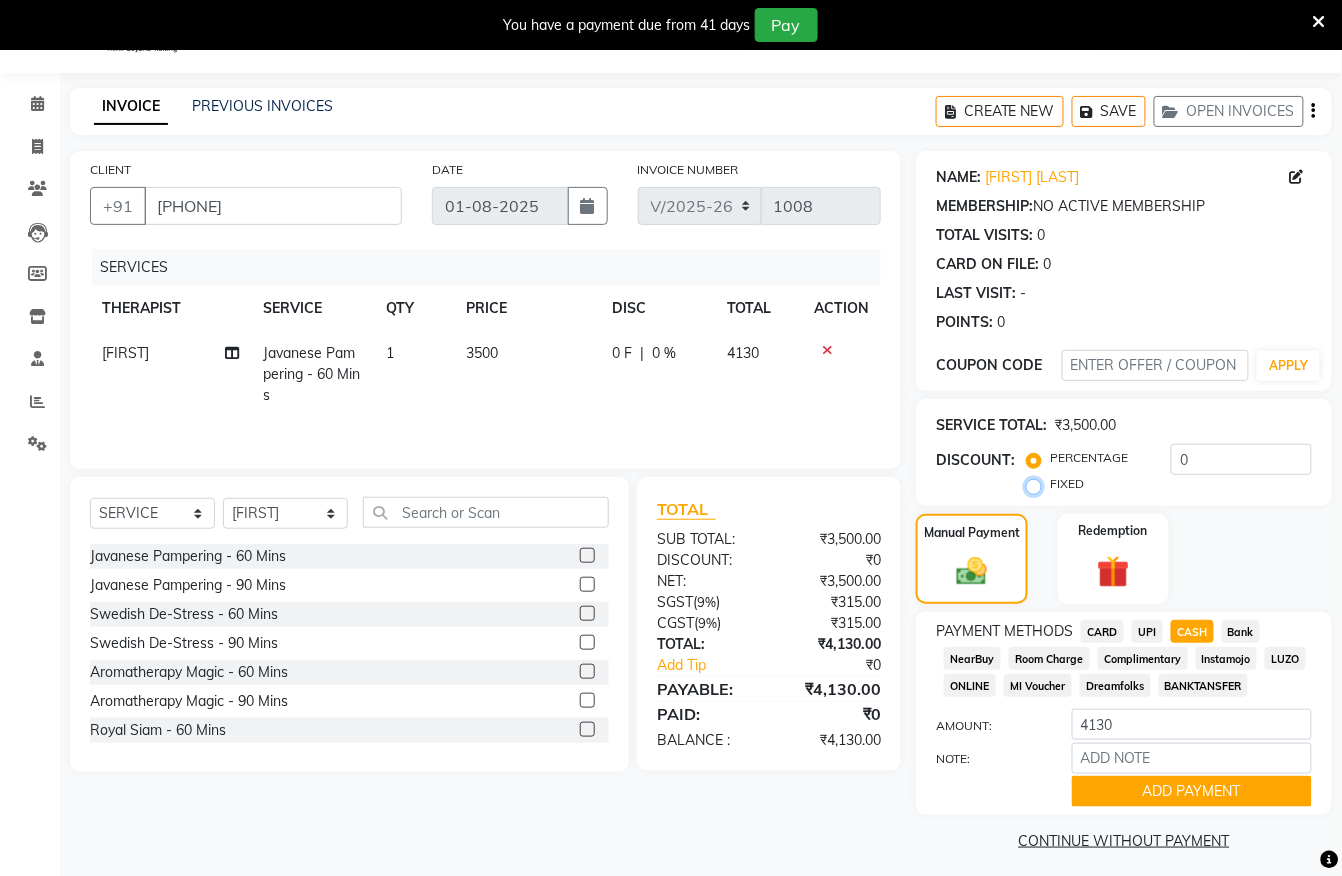 click on "FIXED" at bounding box center (1038, 484) 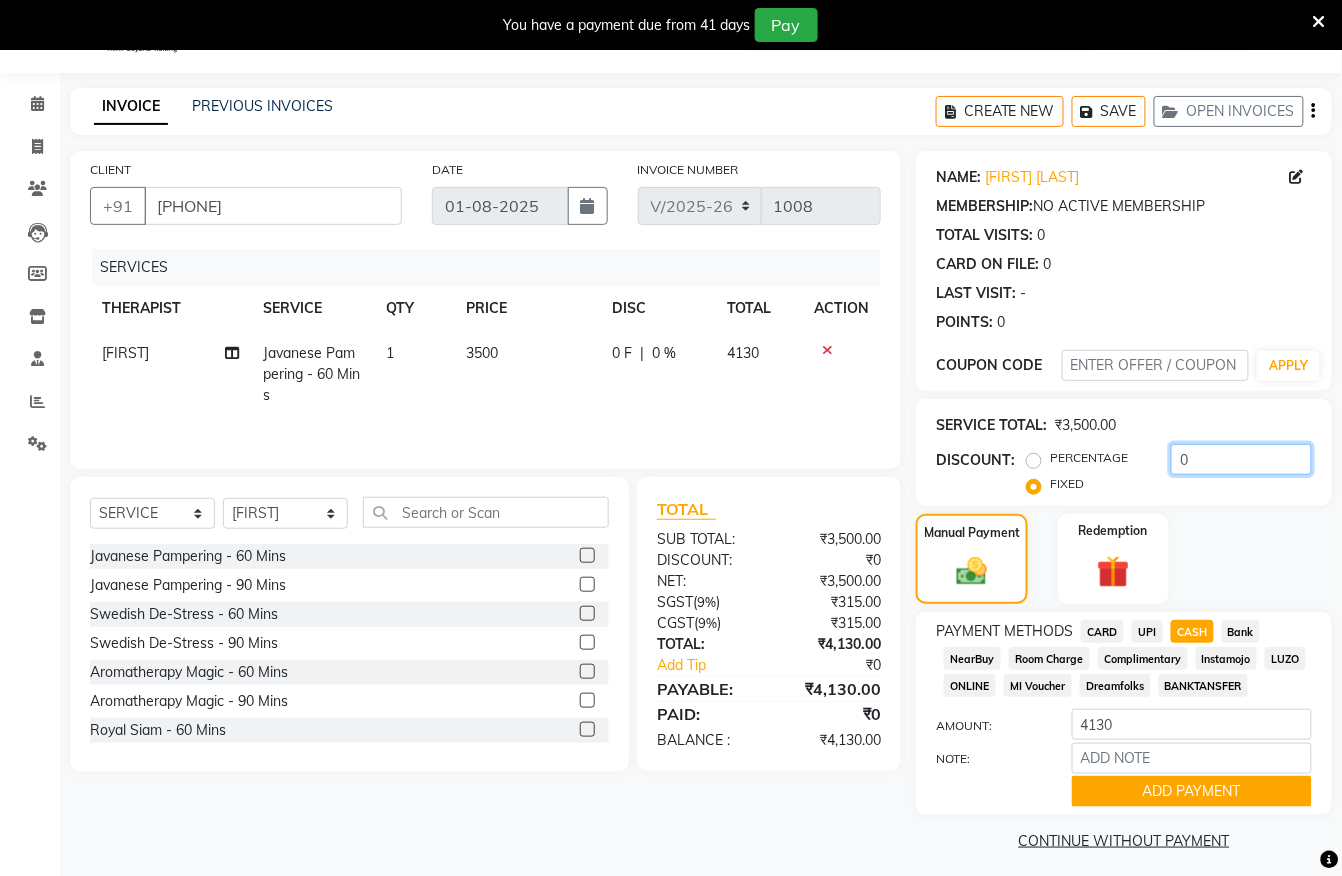 click on "0" 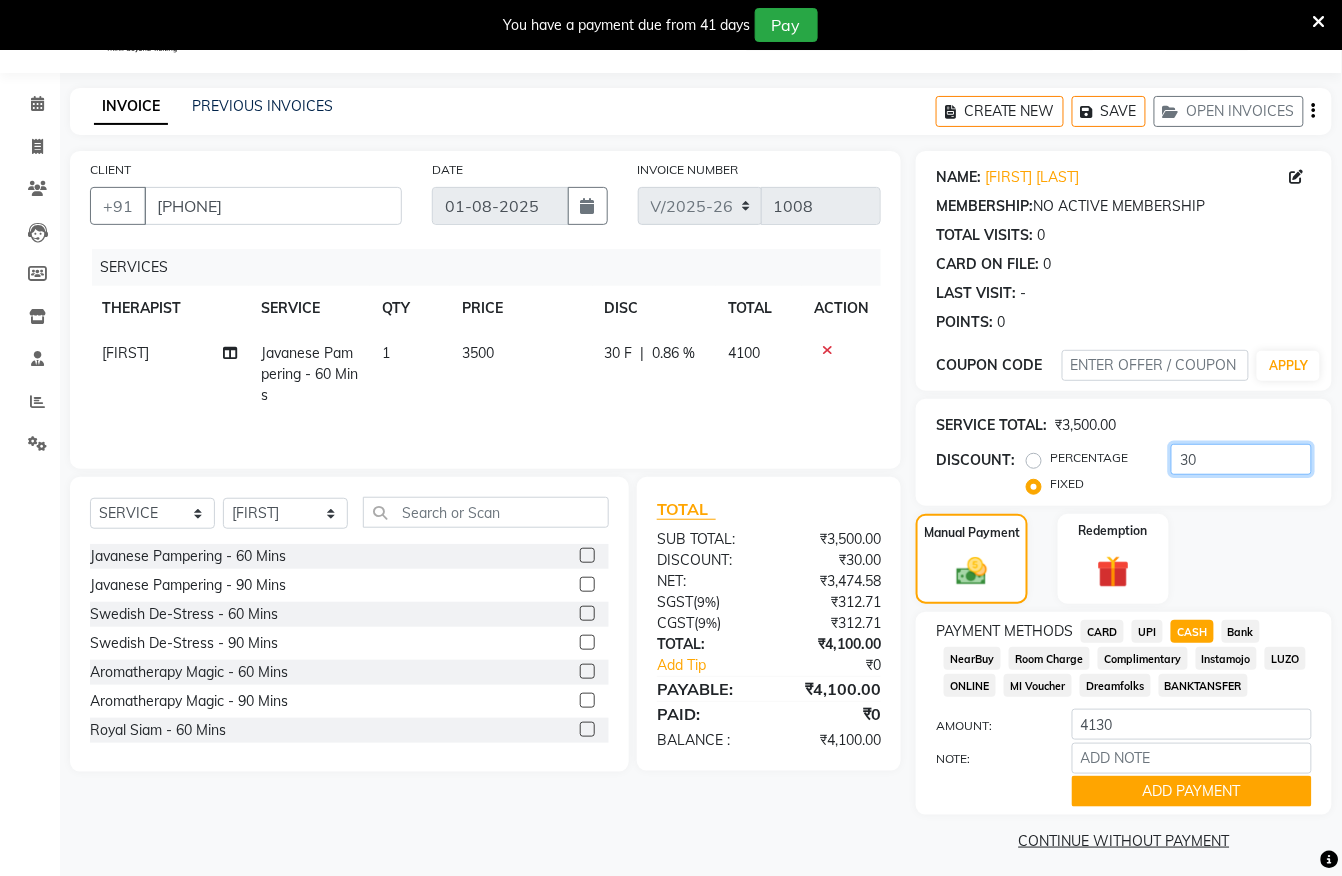 type on "30" 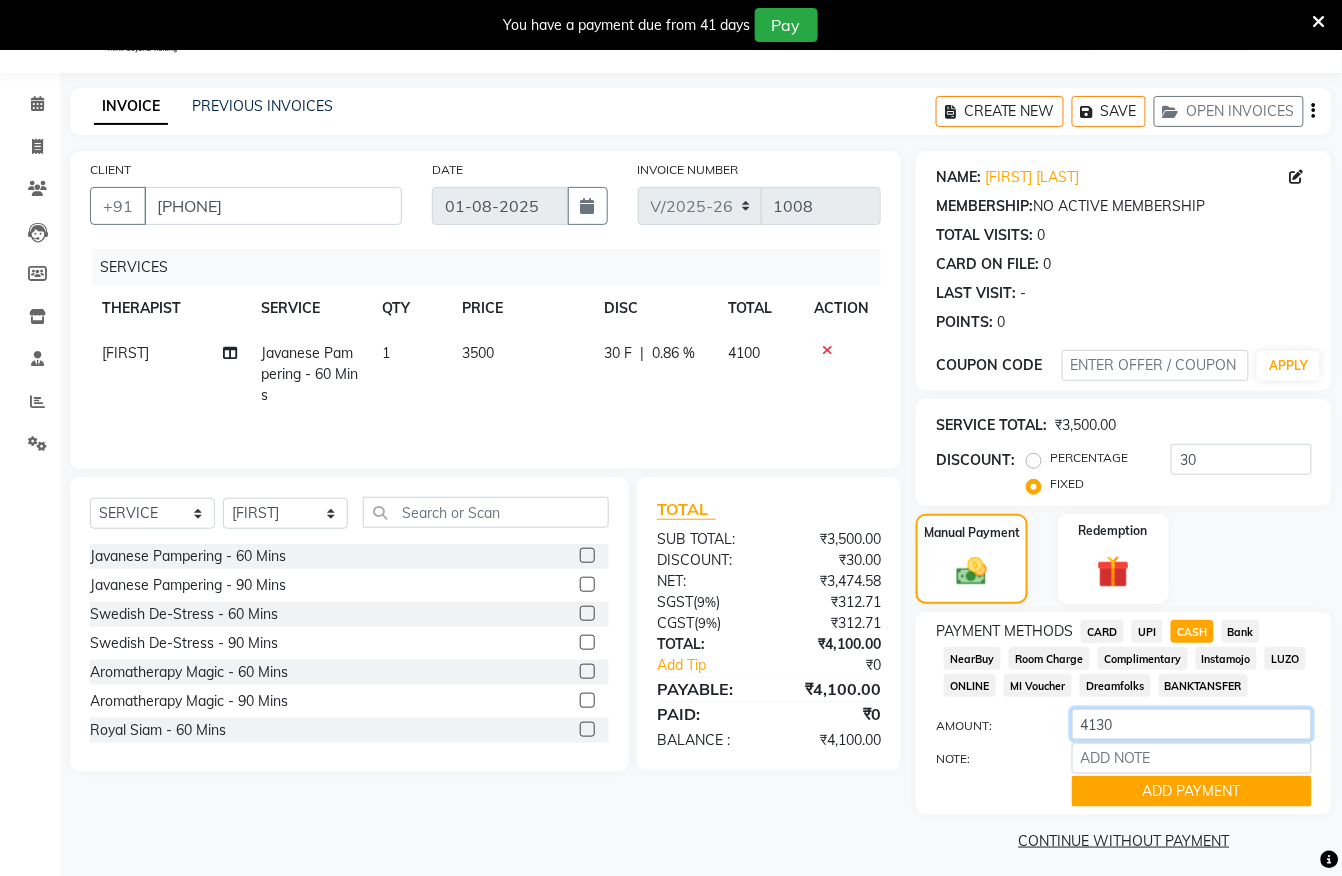 click on "4130" 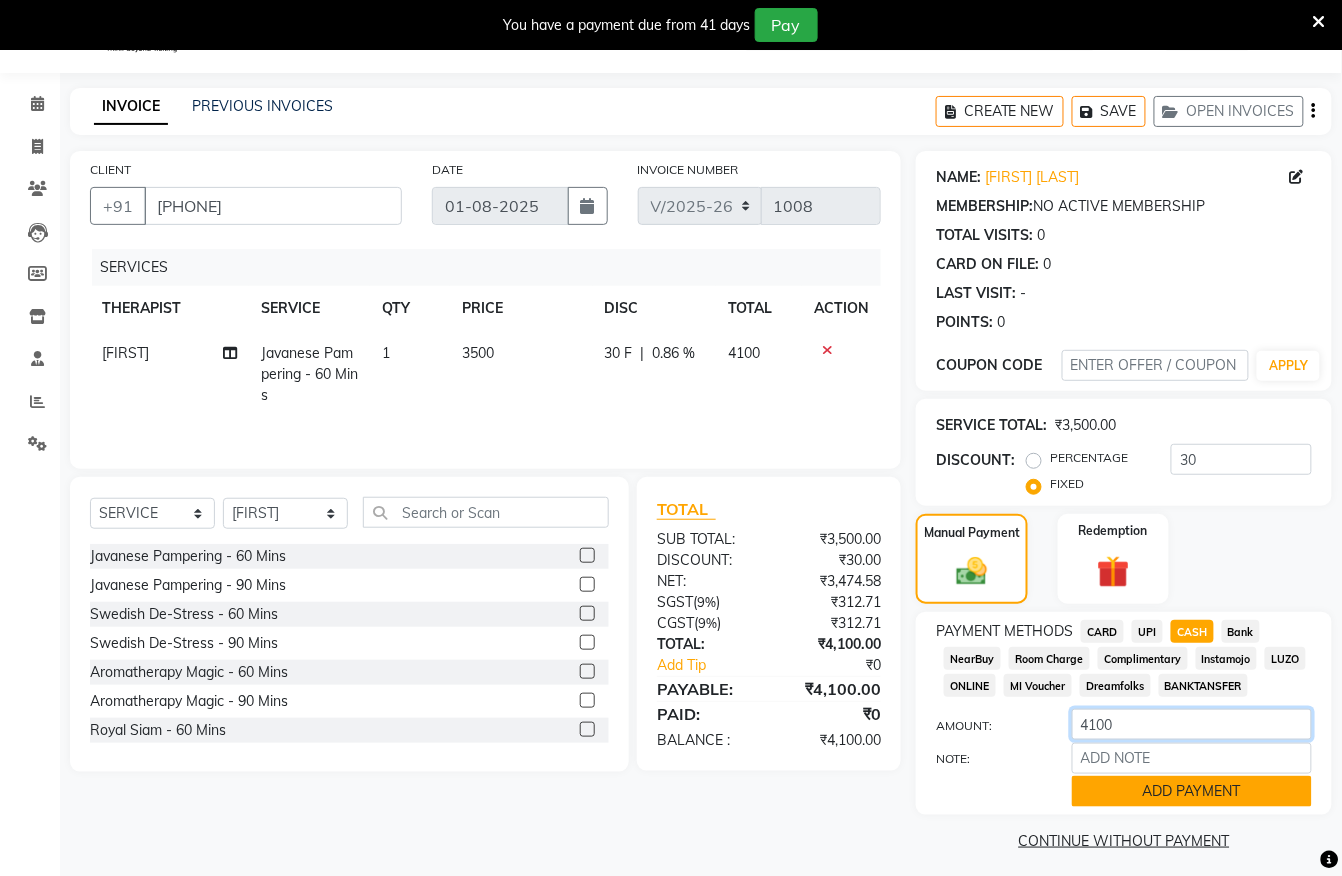 type on "4100" 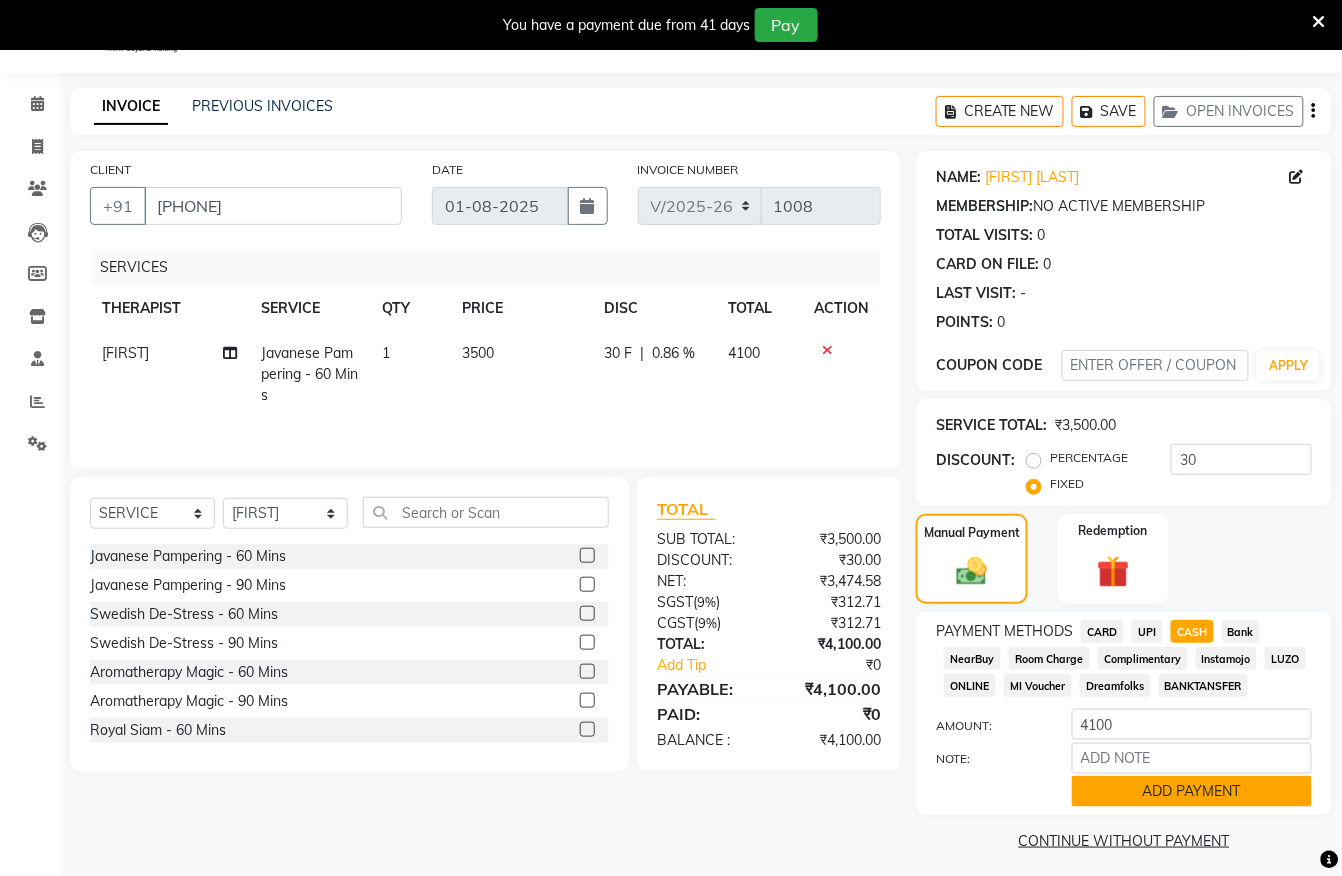 click on "ADD PAYMENT" 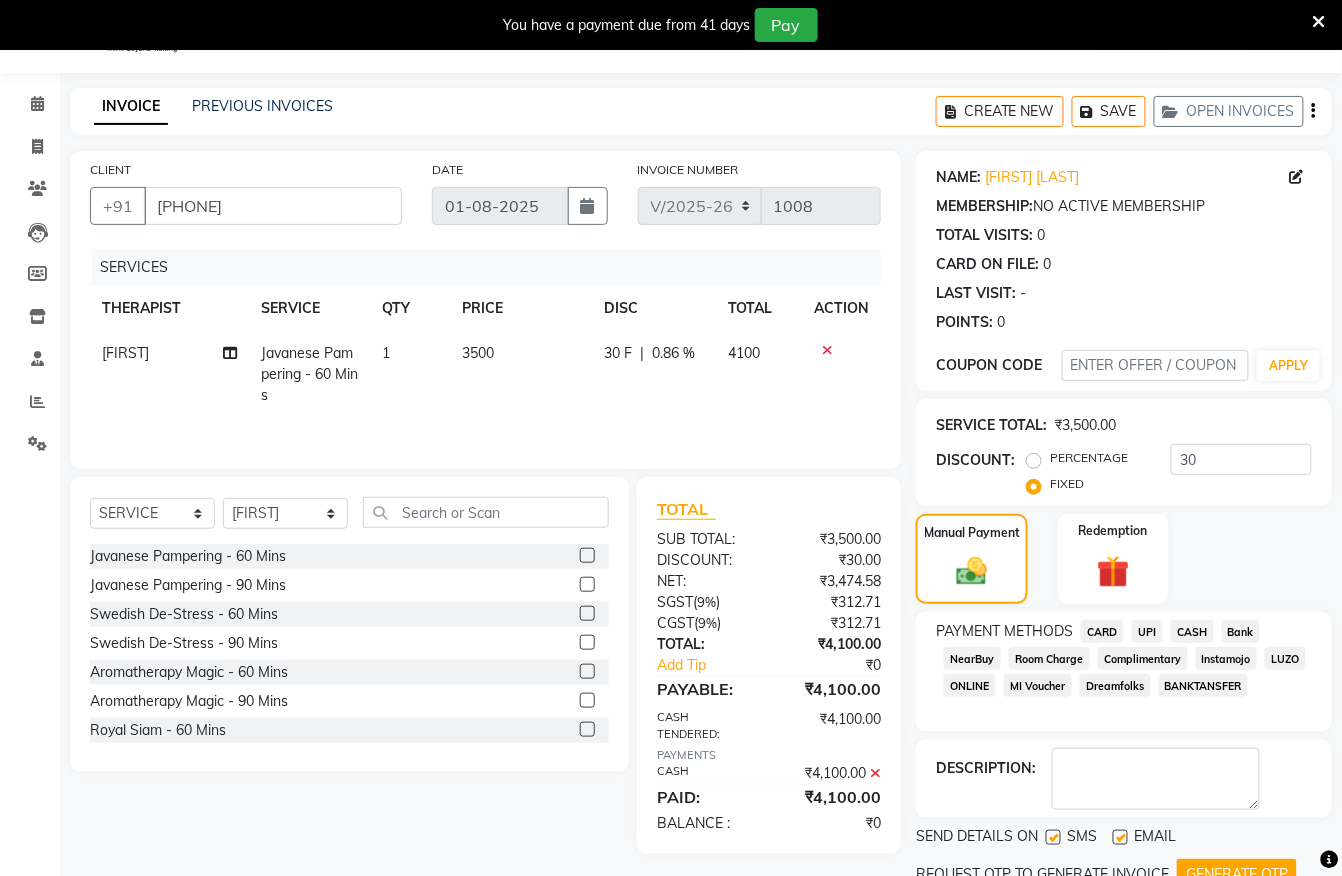 scroll, scrollTop: 132, scrollLeft: 0, axis: vertical 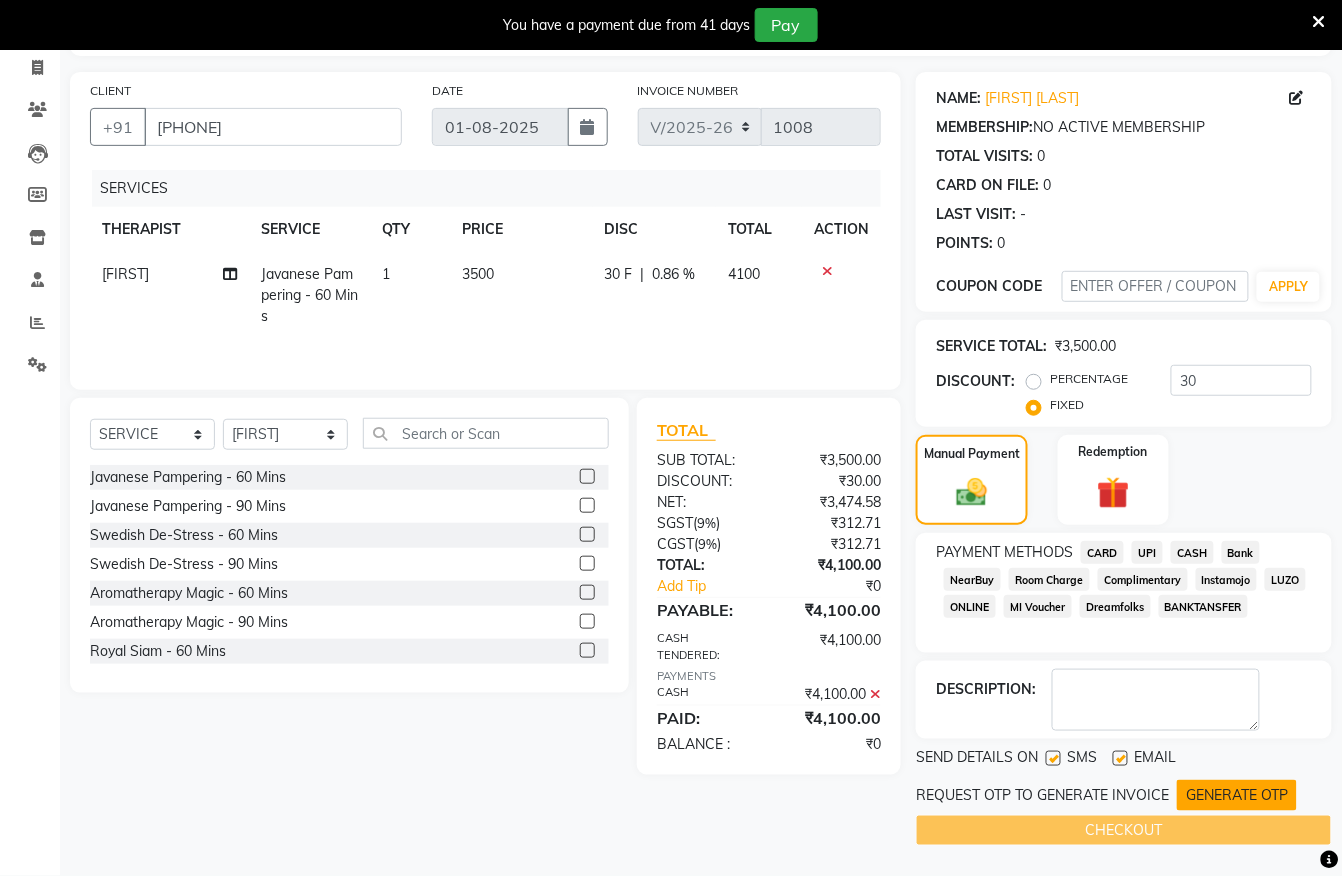 click on "GENERATE OTP" 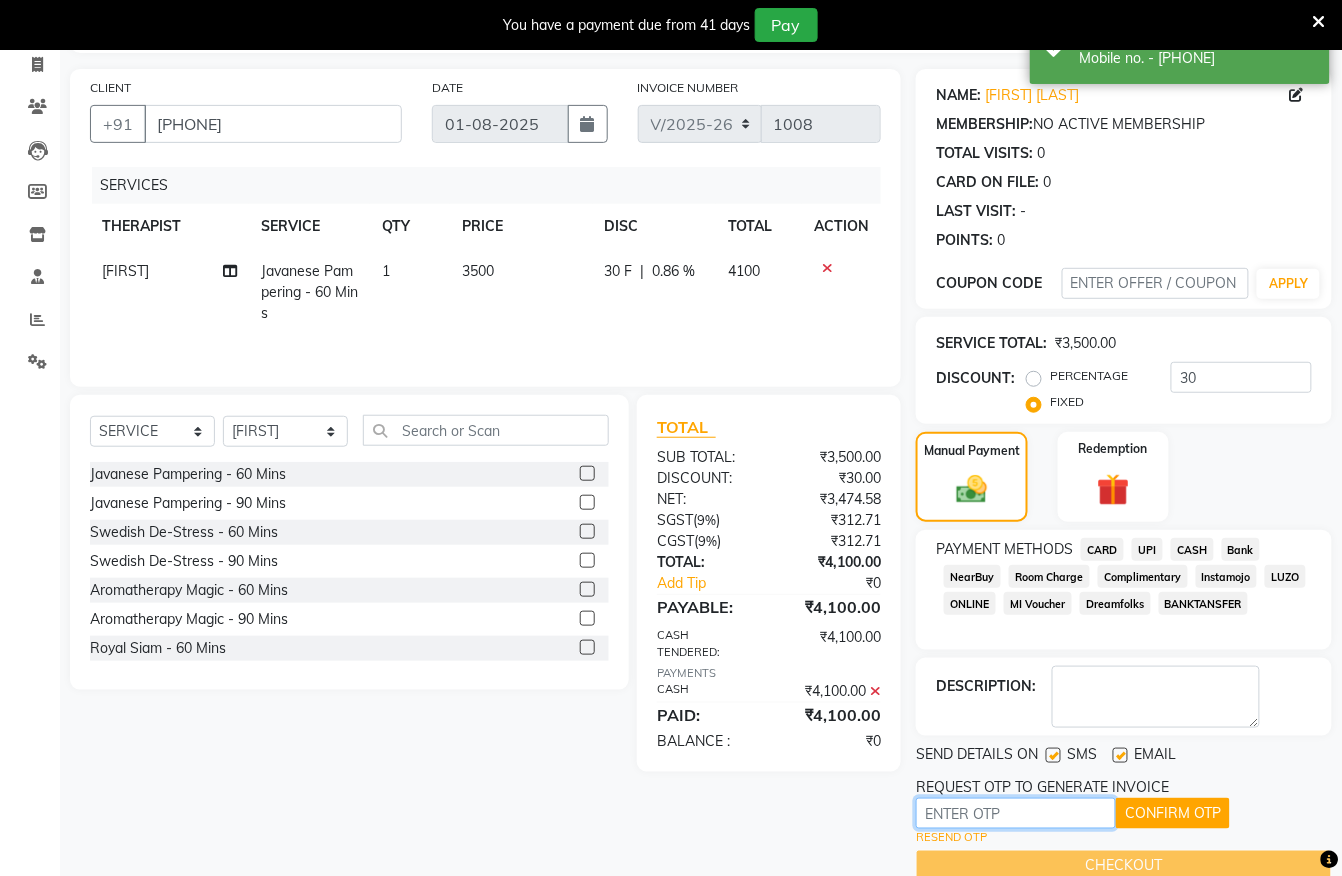 click at bounding box center (1016, 813) 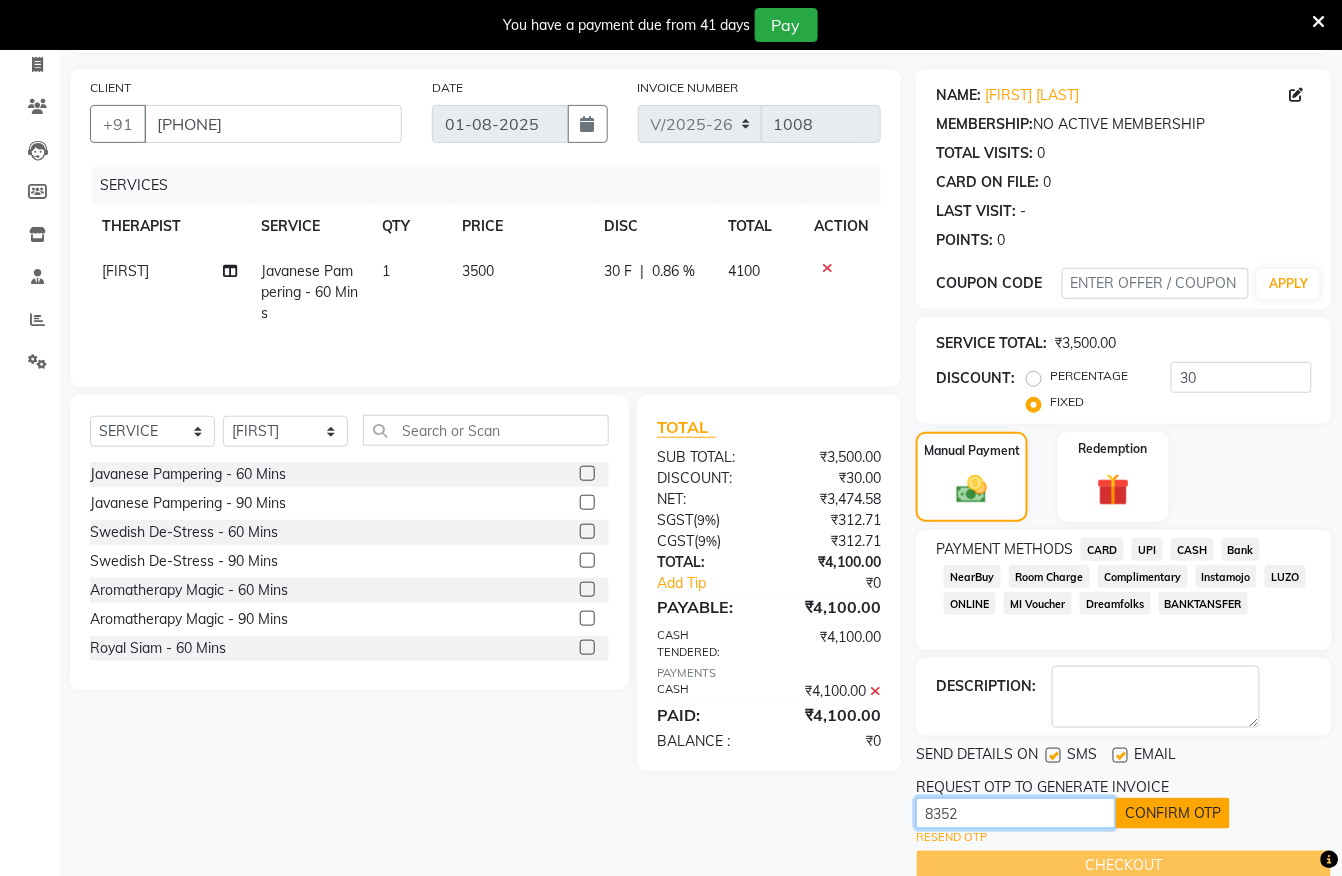 type on "8352" 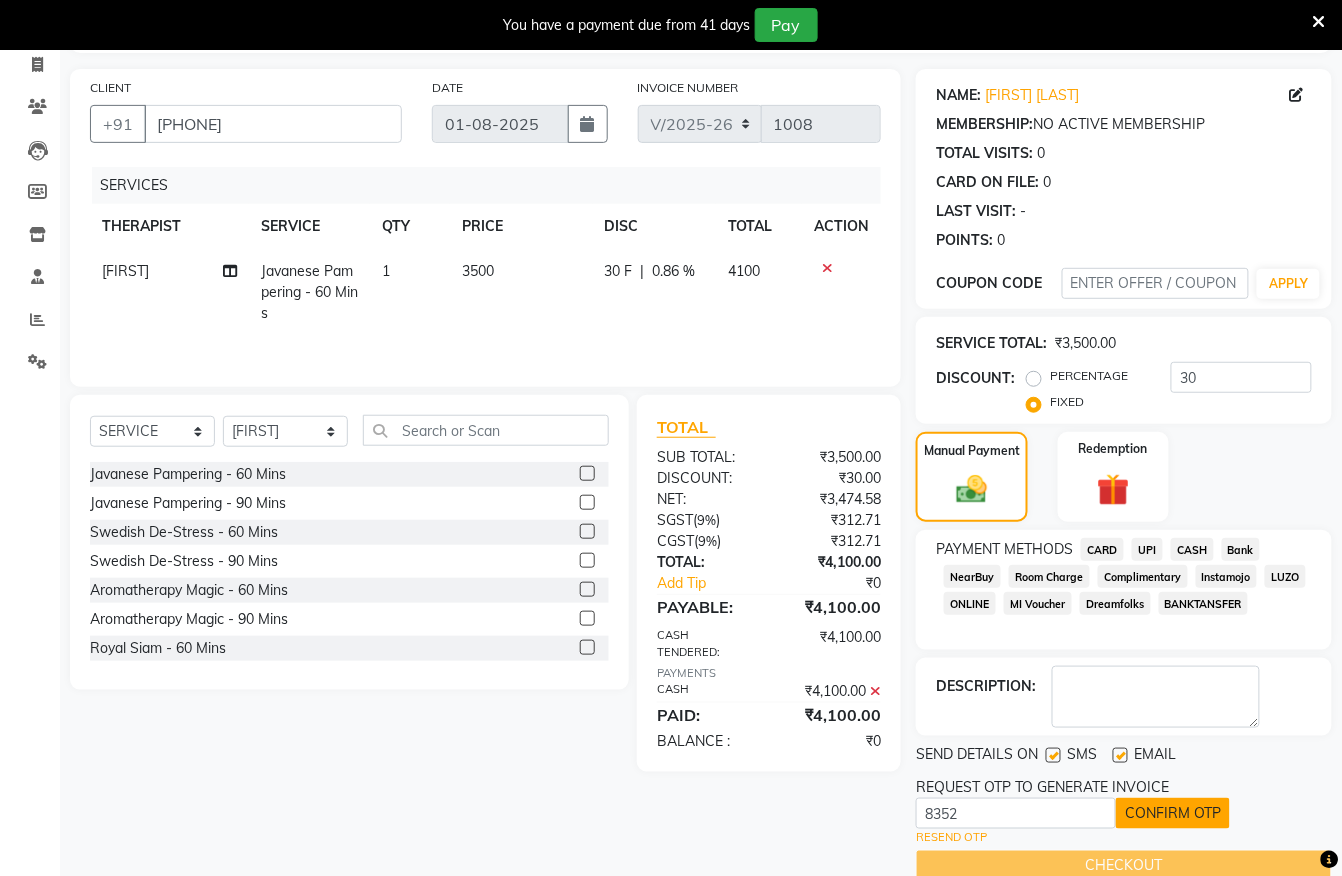 click on "CONFIRM OTP" 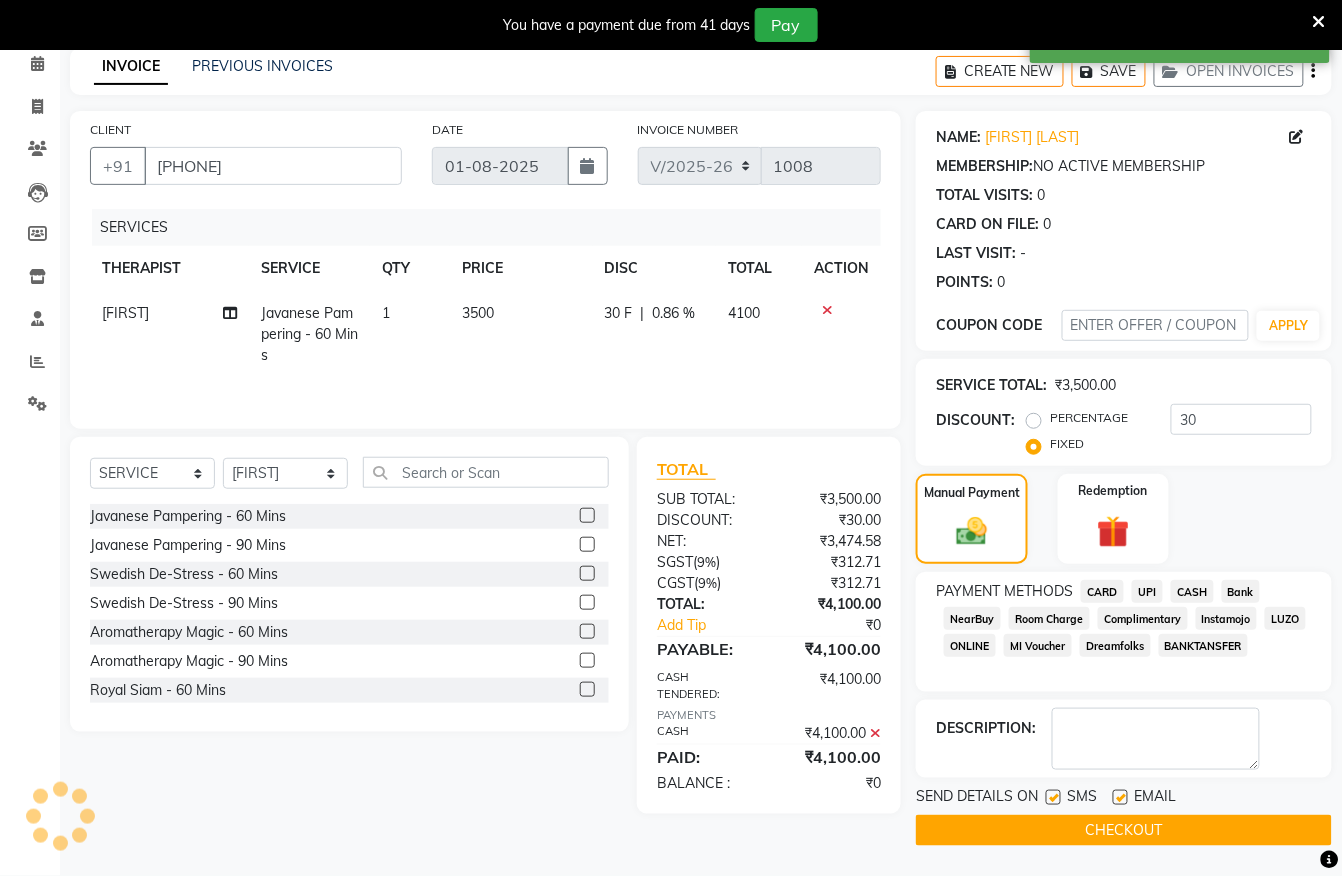 scroll, scrollTop: 93, scrollLeft: 0, axis: vertical 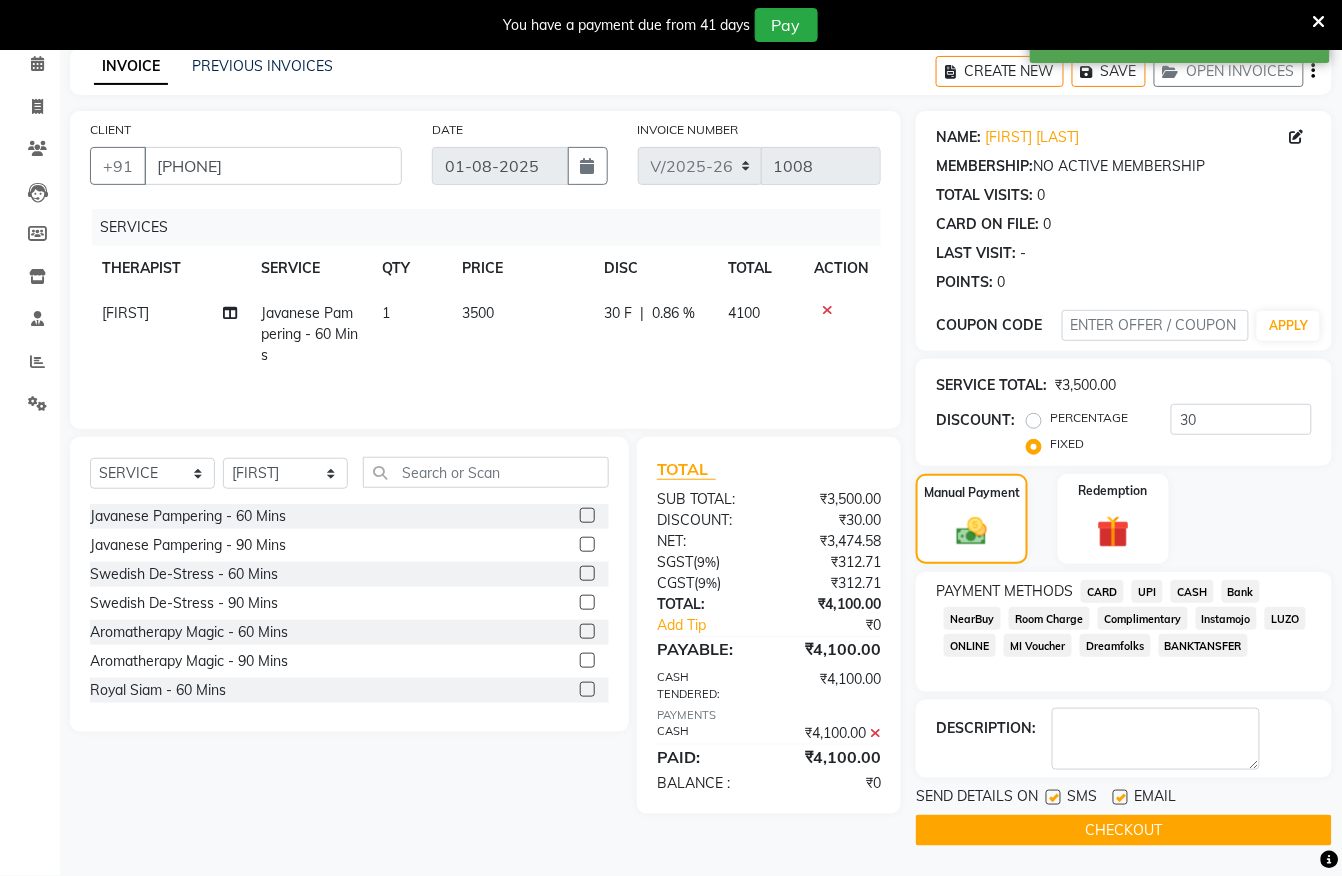 click on "CHECKOUT" 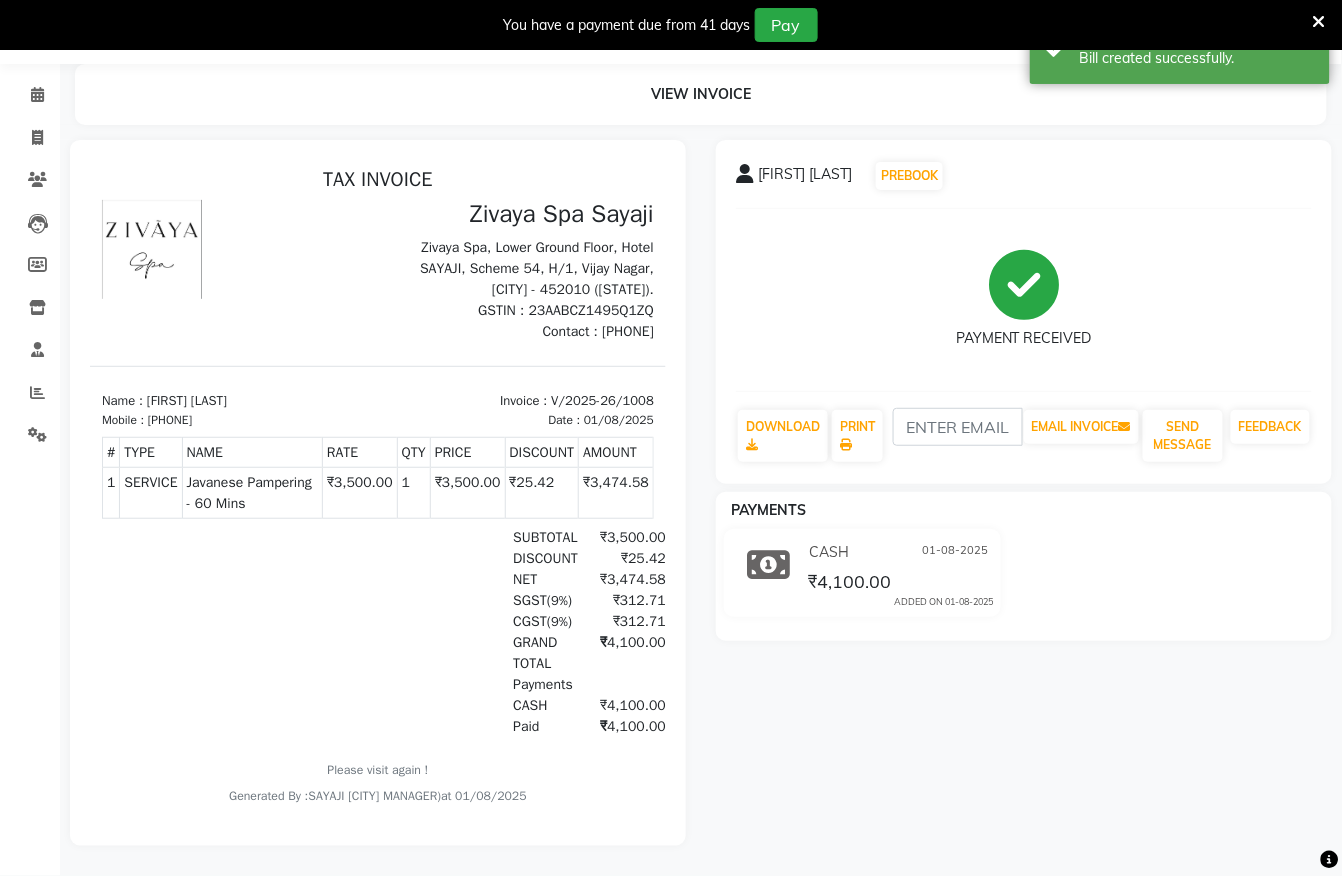 scroll, scrollTop: 0, scrollLeft: 0, axis: both 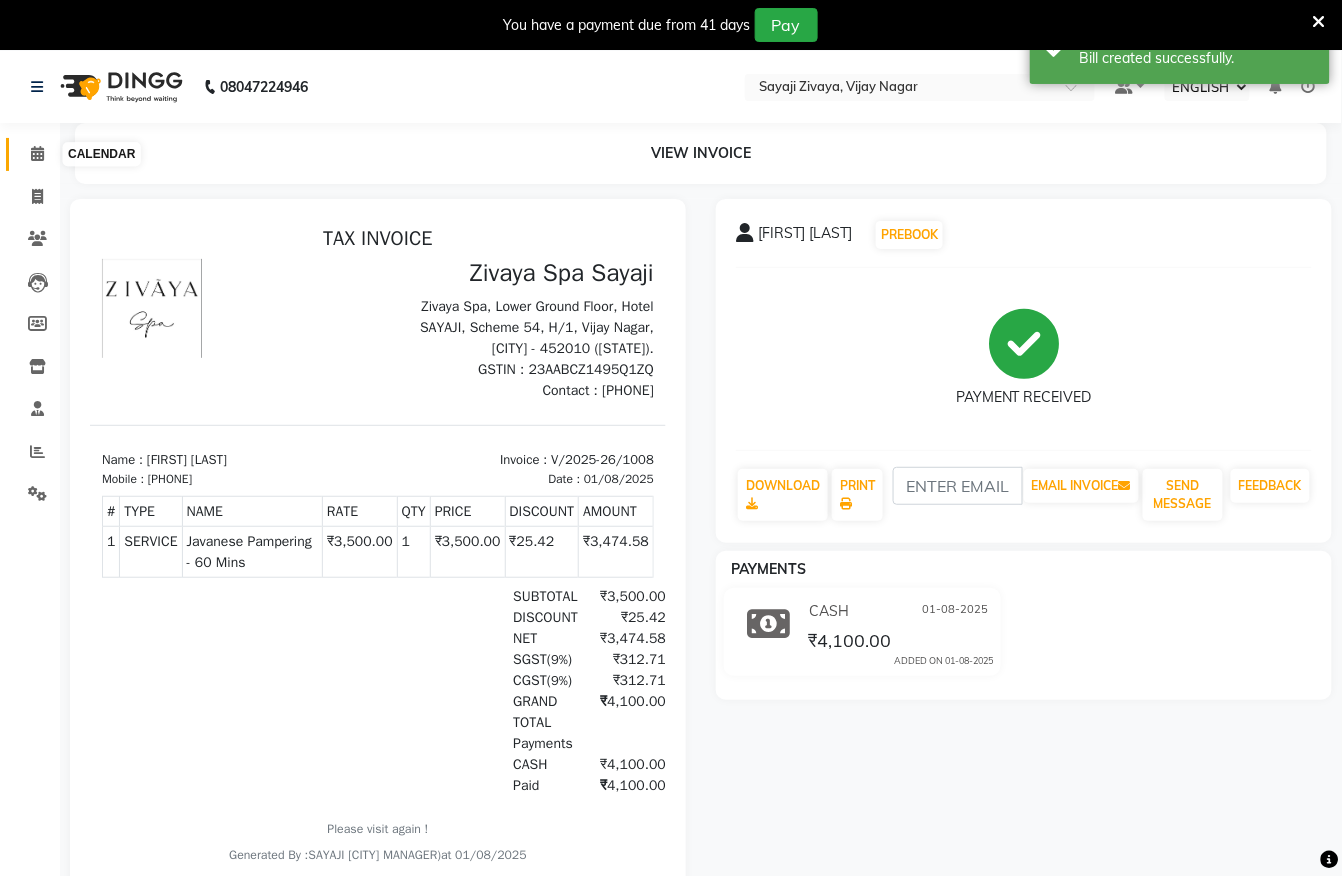 click 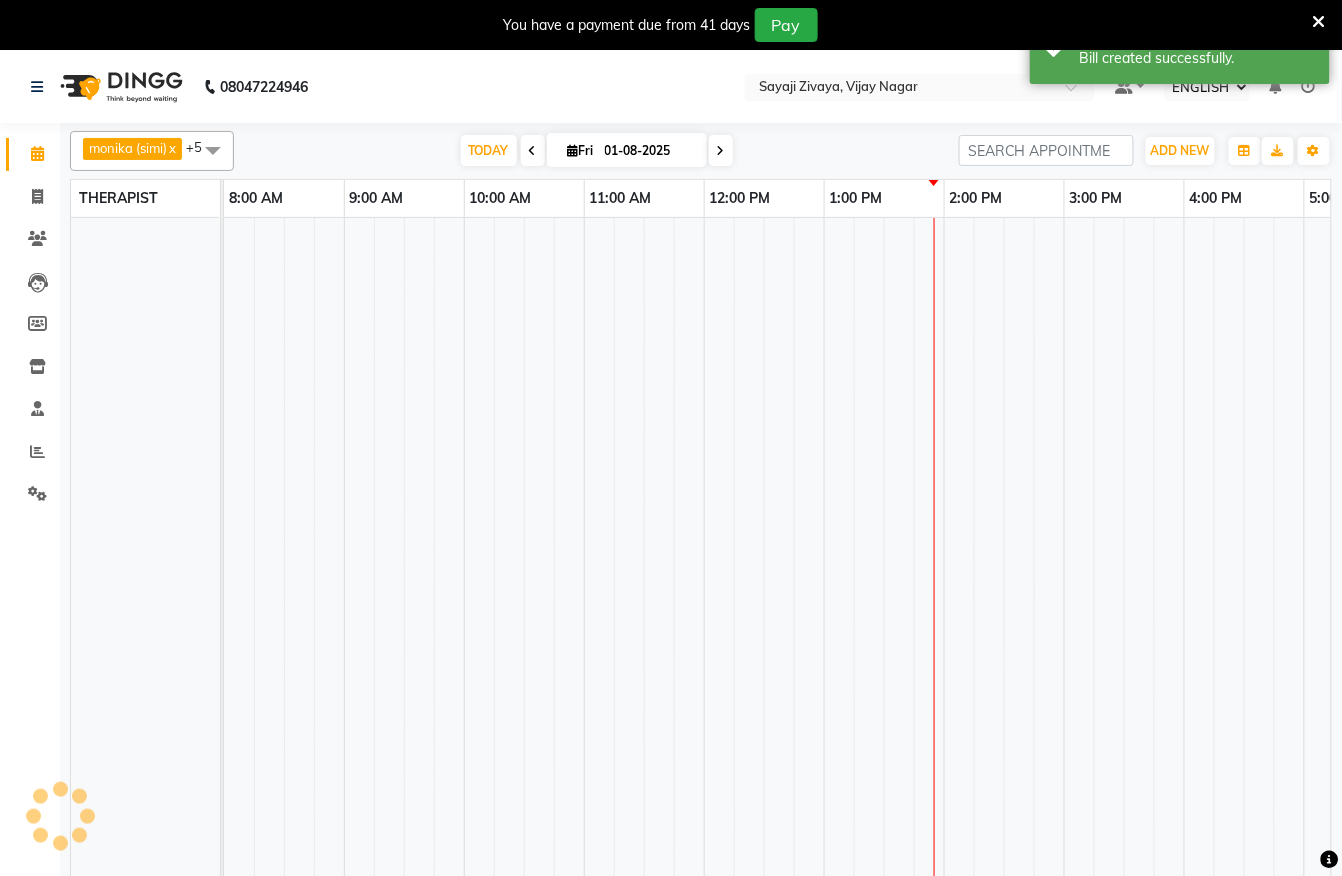 scroll, scrollTop: 0, scrollLeft: 0, axis: both 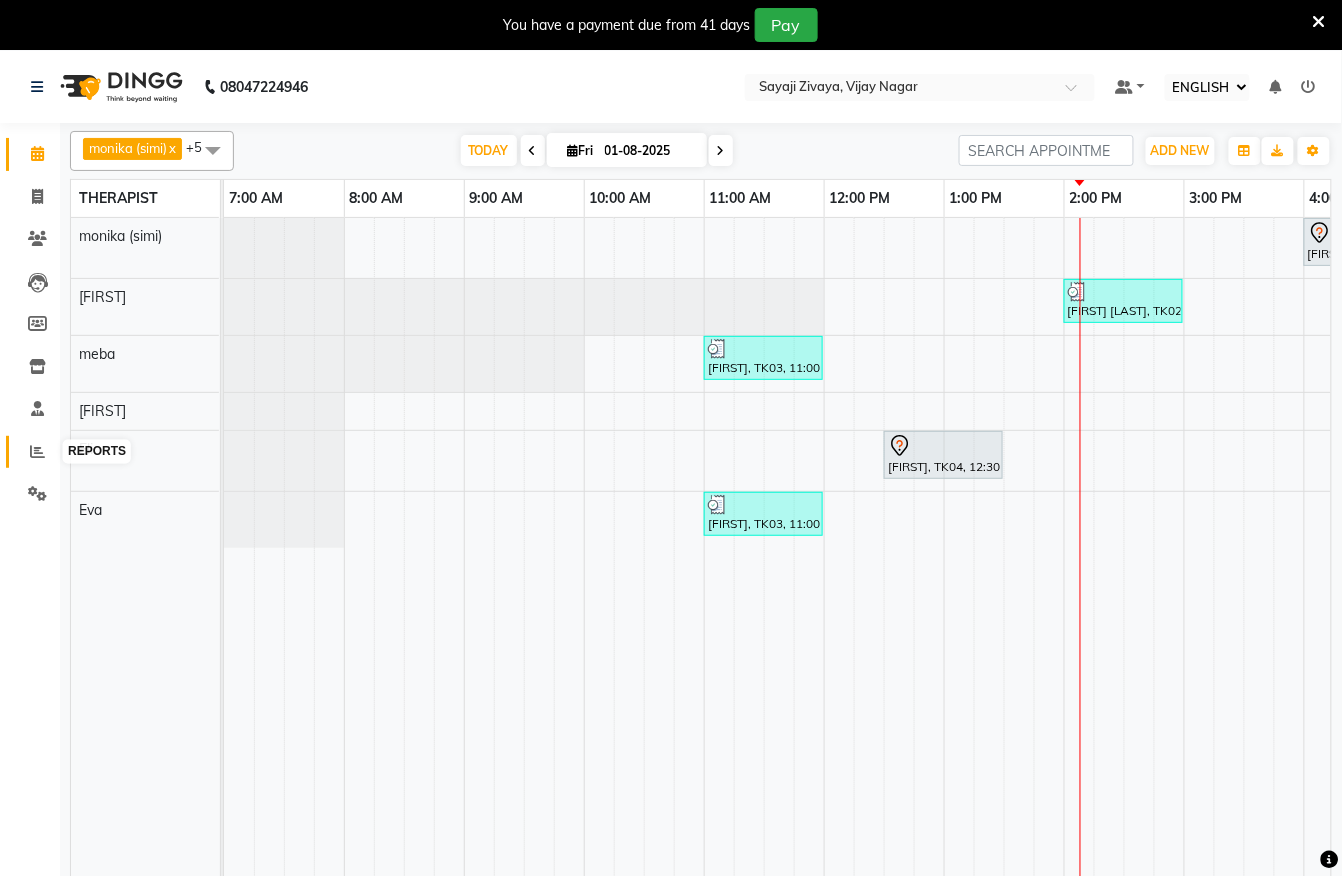 click 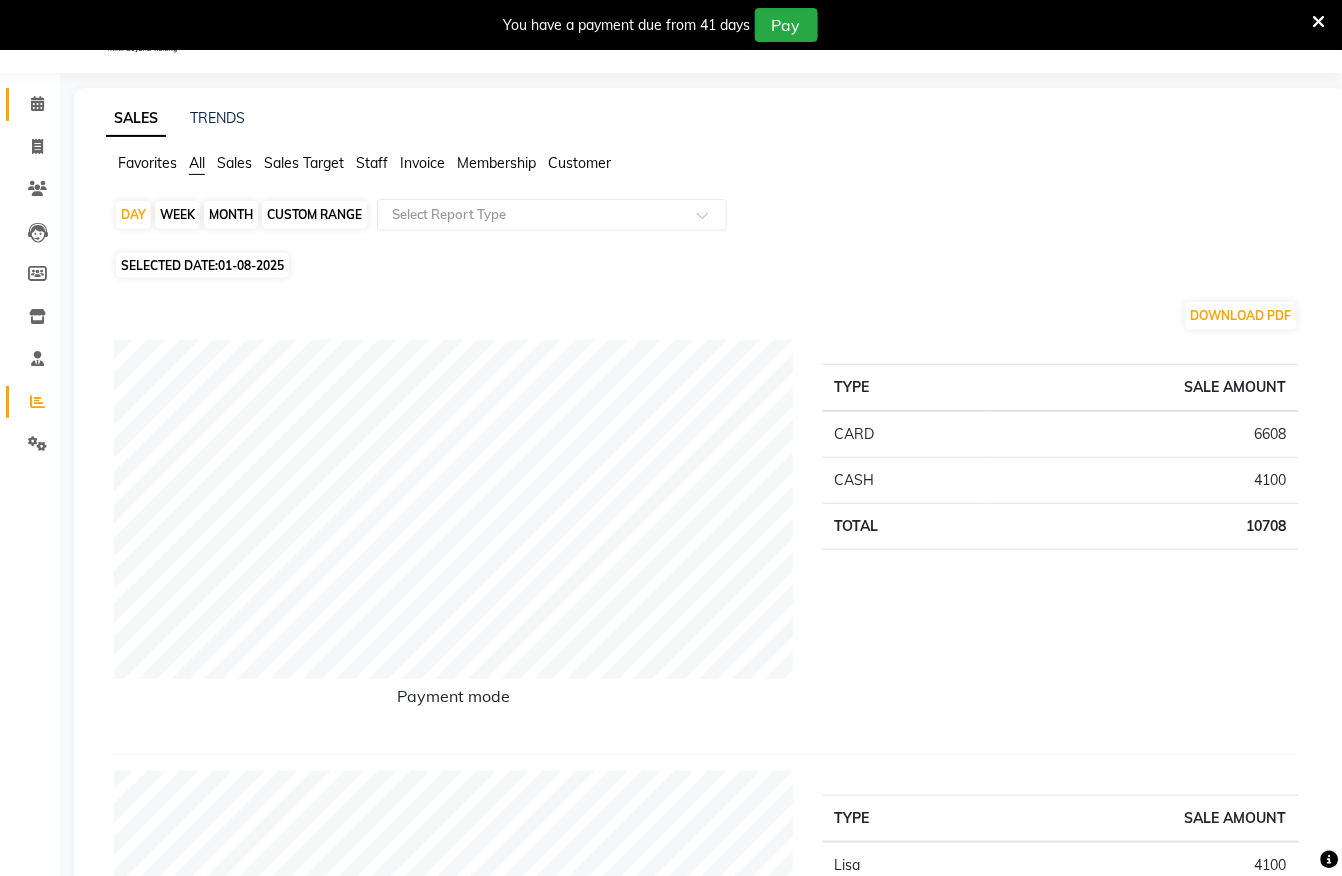 scroll, scrollTop: 0, scrollLeft: 0, axis: both 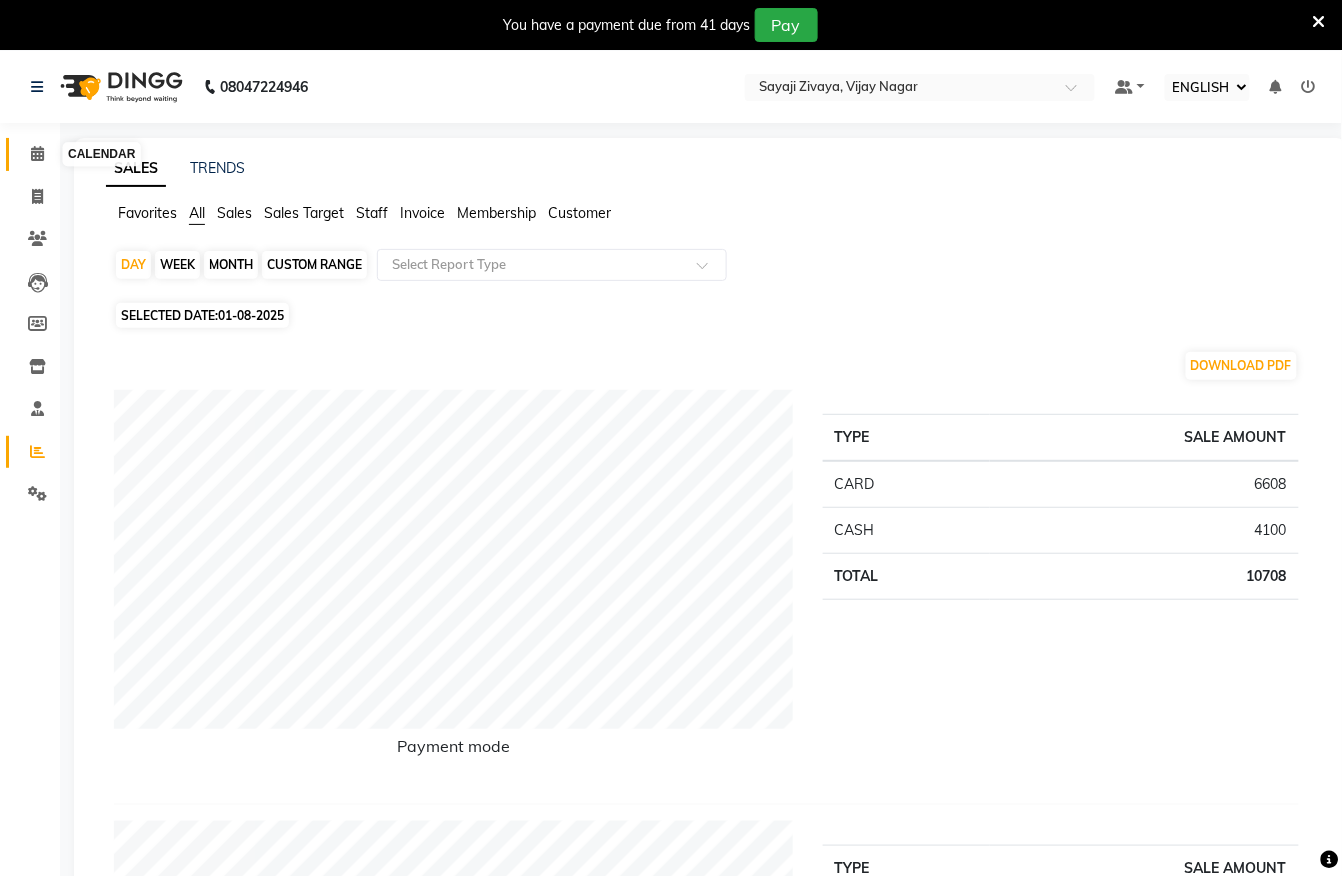 click 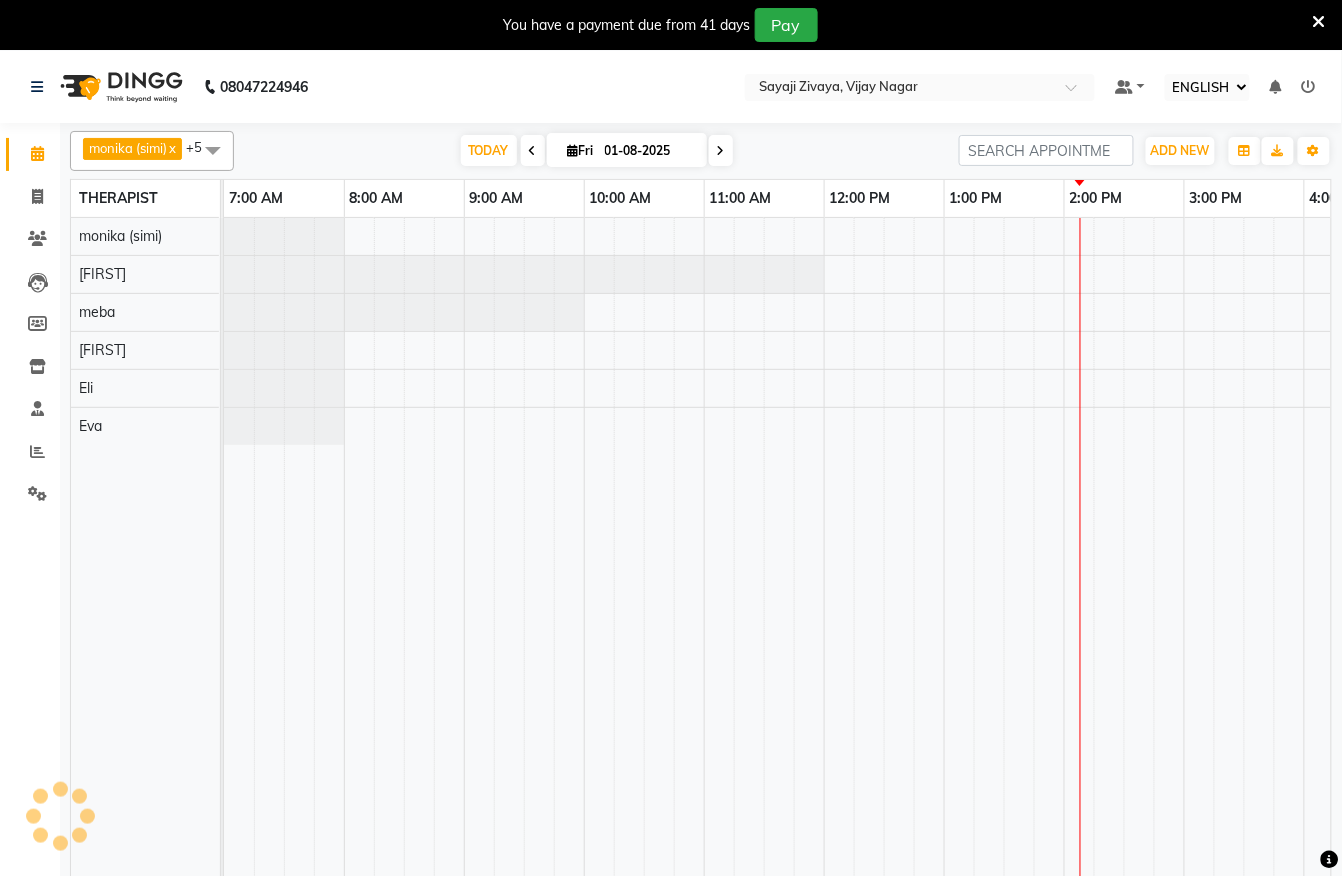 scroll, scrollTop: 0, scrollLeft: 0, axis: both 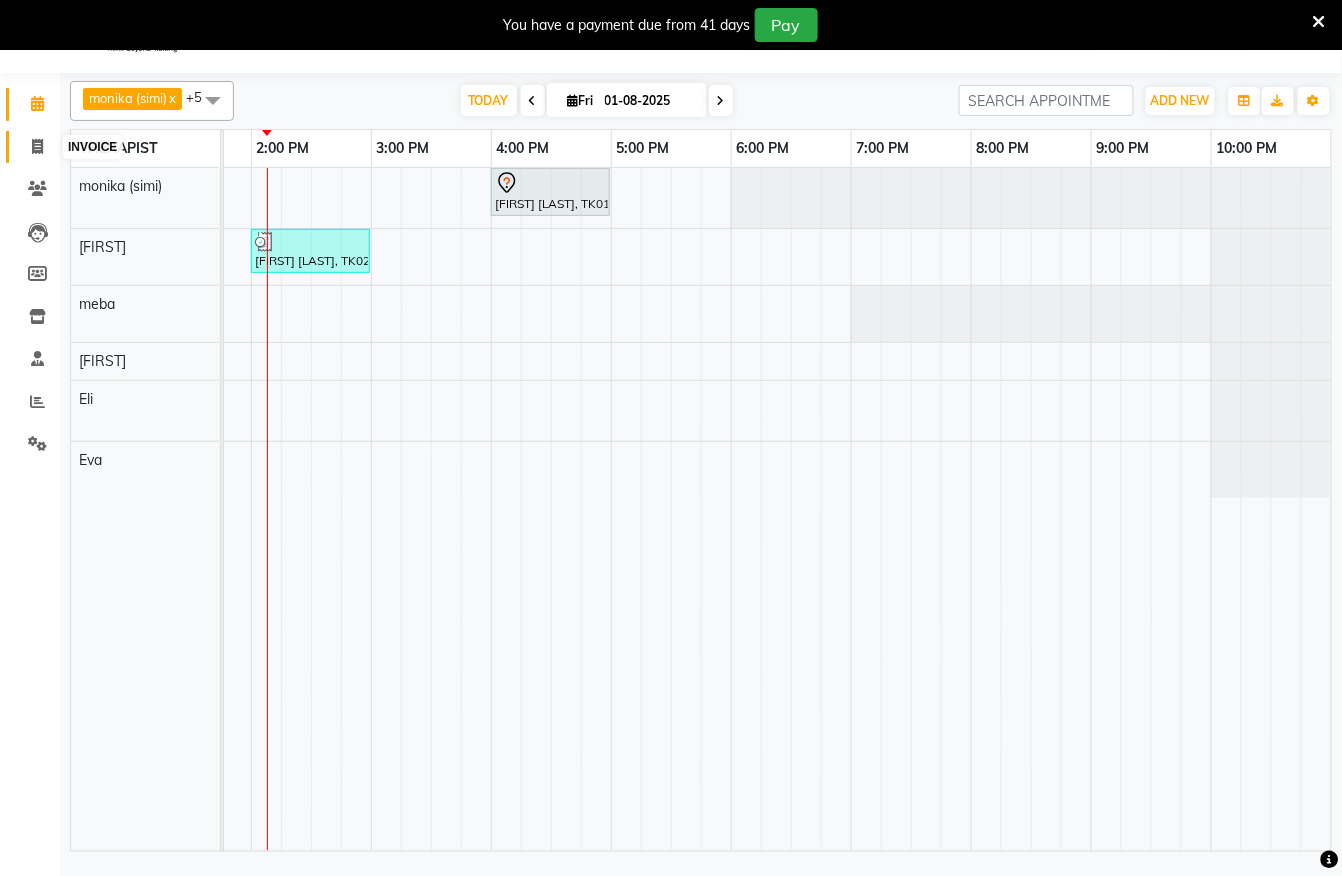 click 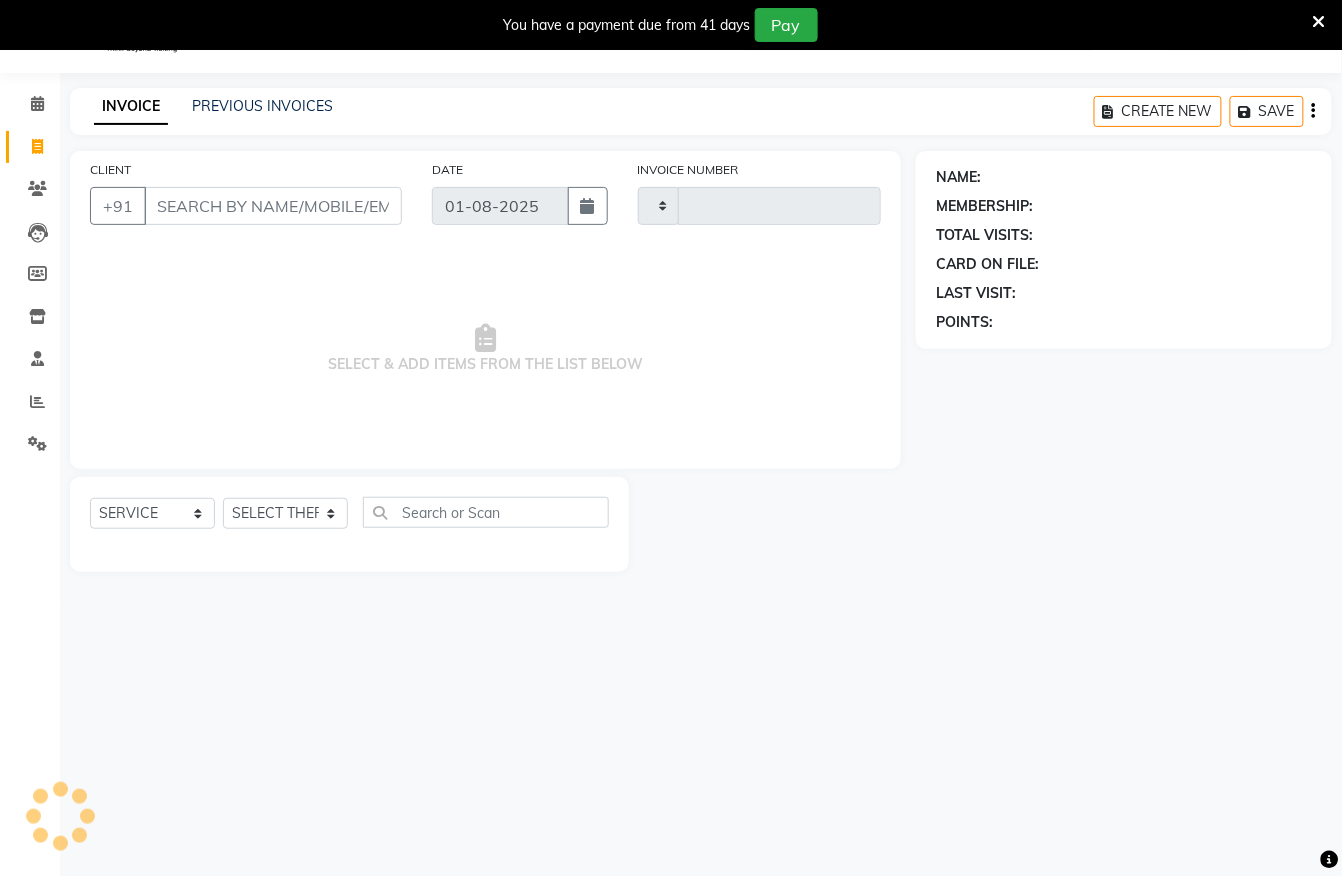 type on "1009" 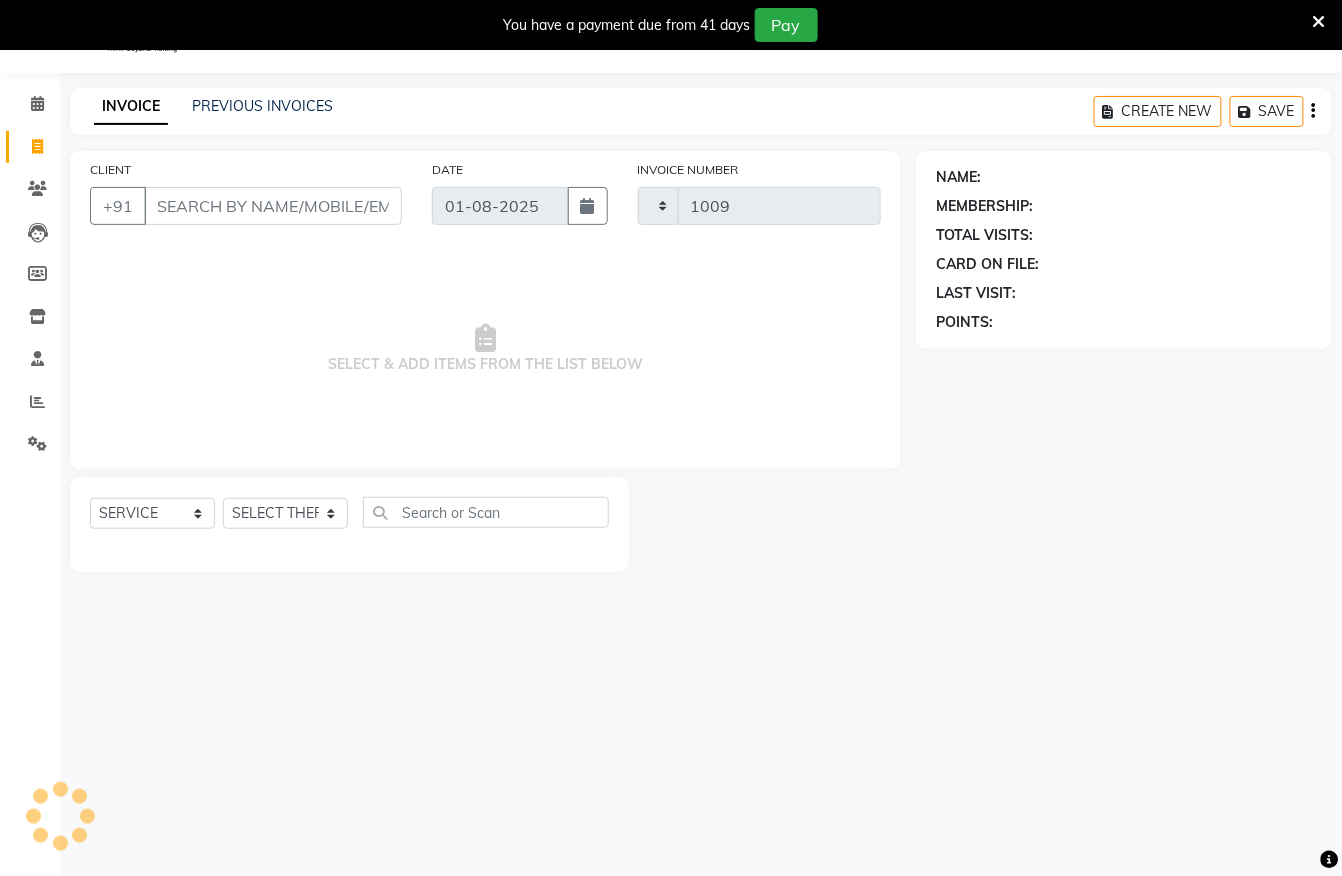 select on "6399" 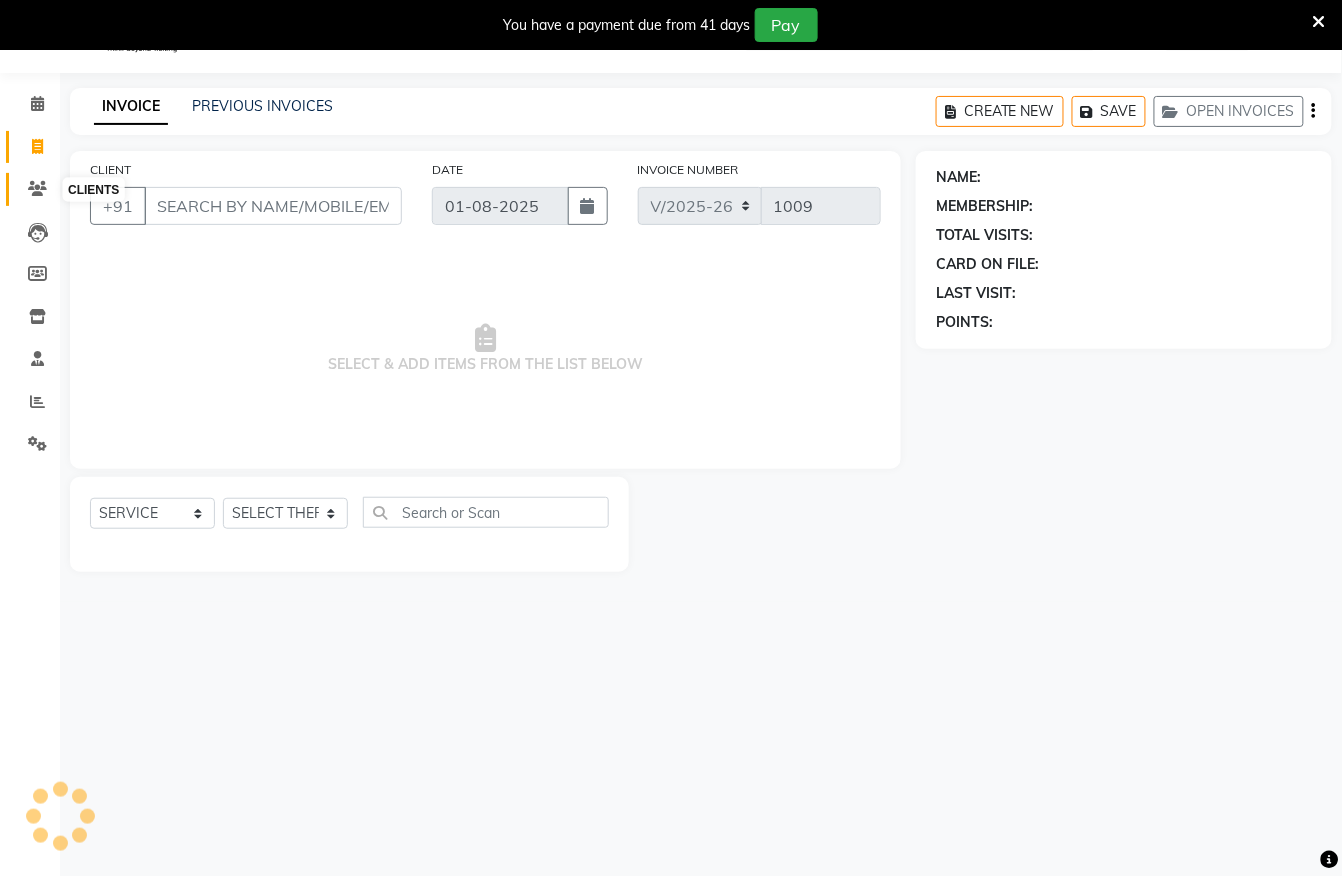 click 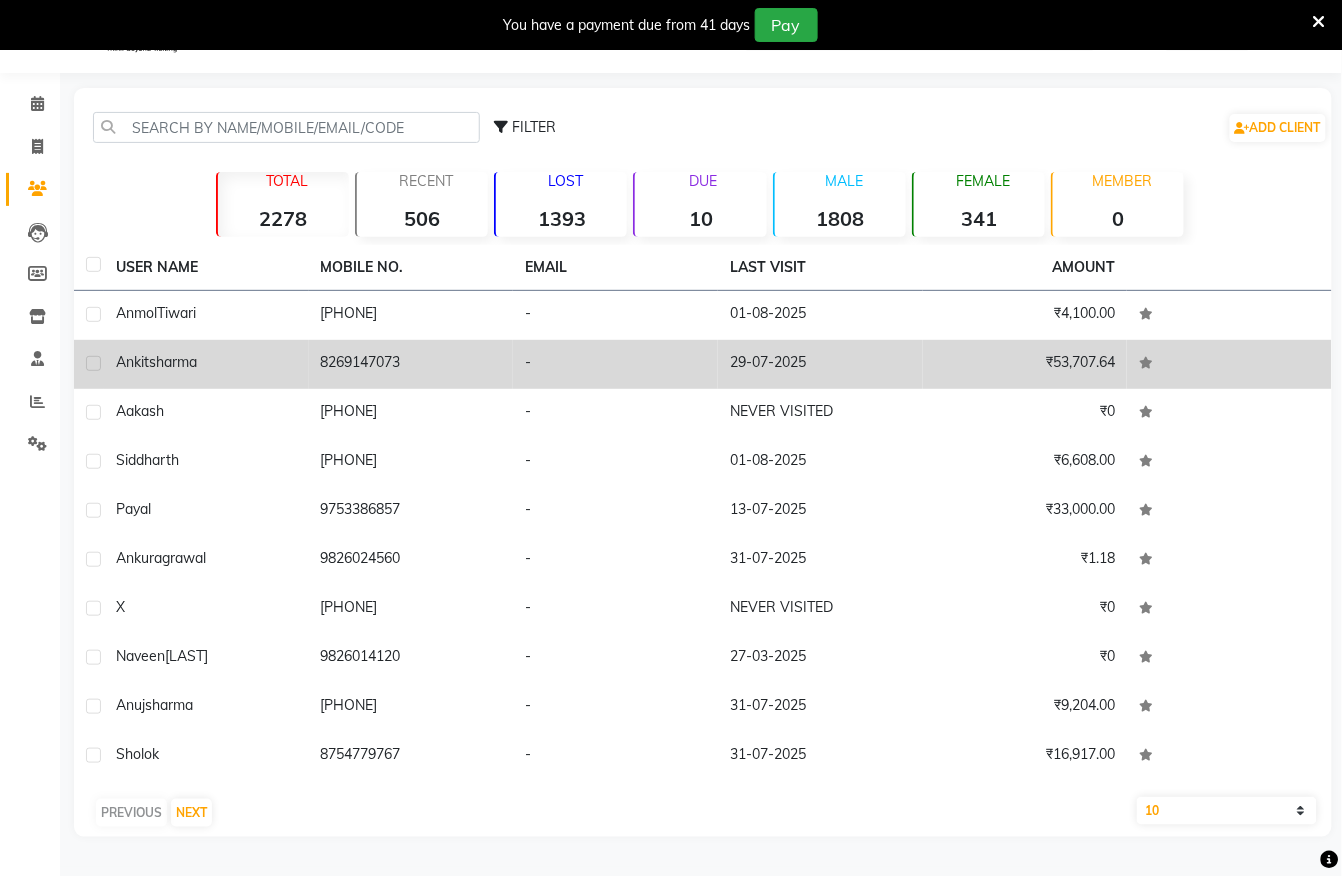 click on "sharma" 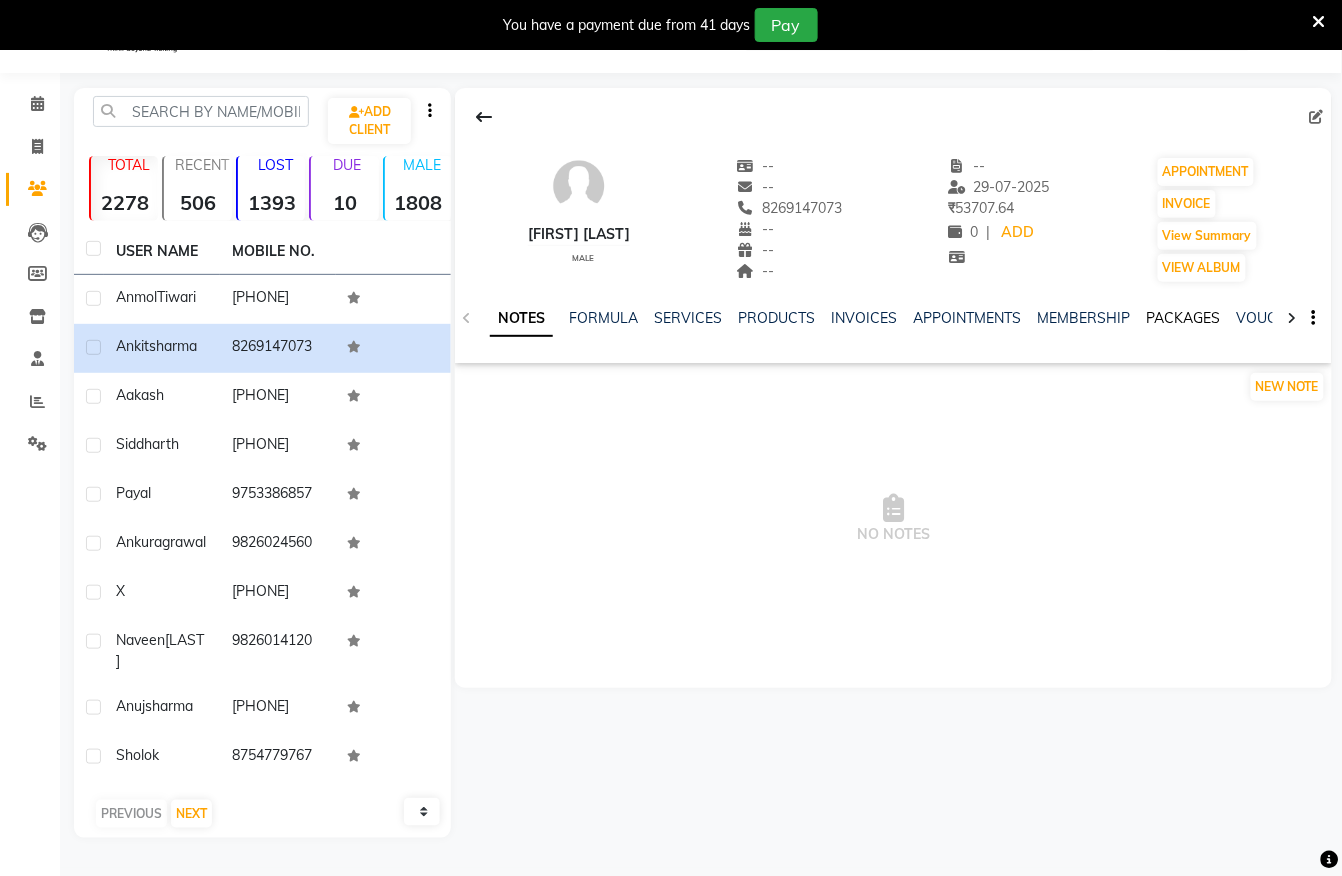 click on "PACKAGES" 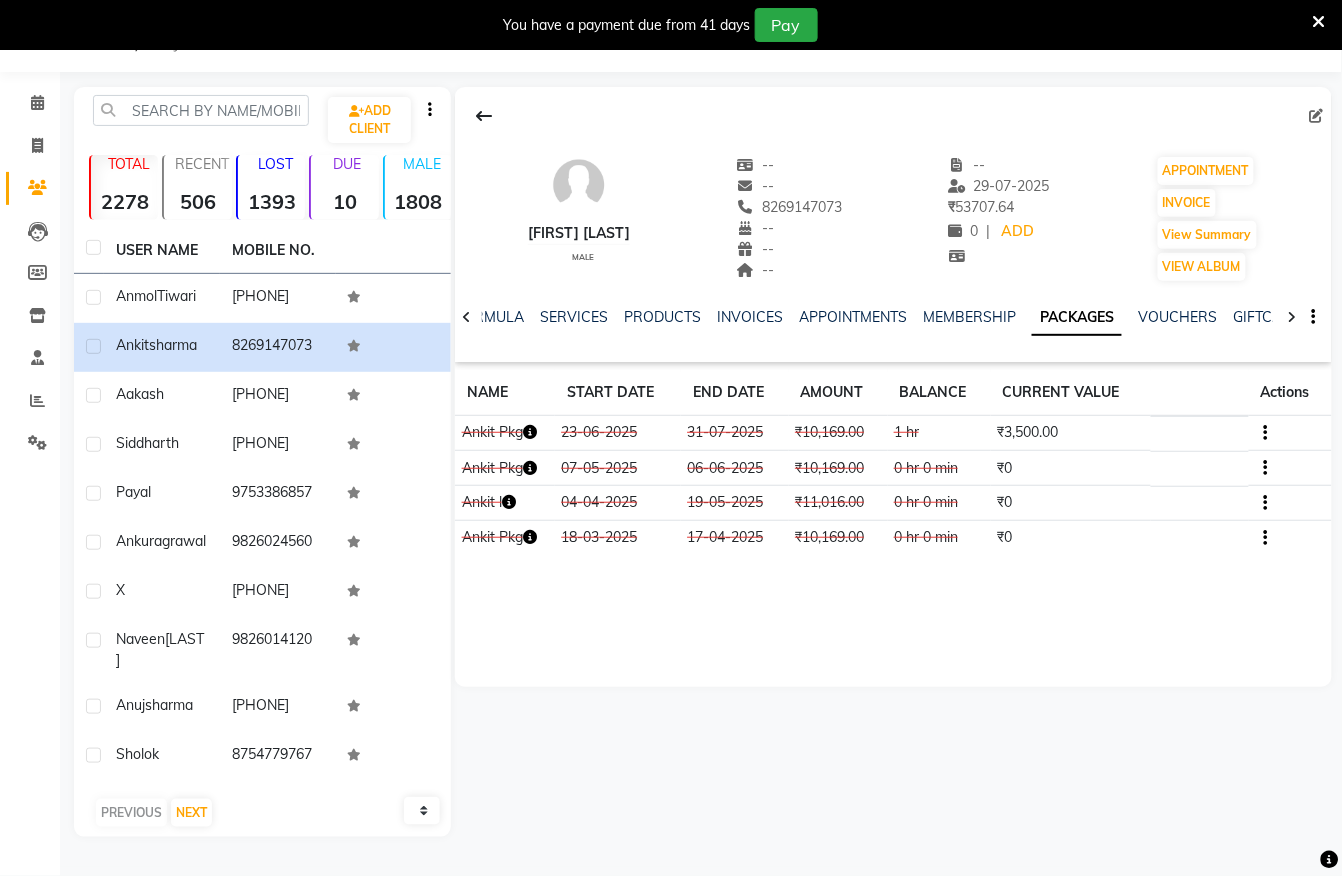 scroll, scrollTop: 60, scrollLeft: 0, axis: vertical 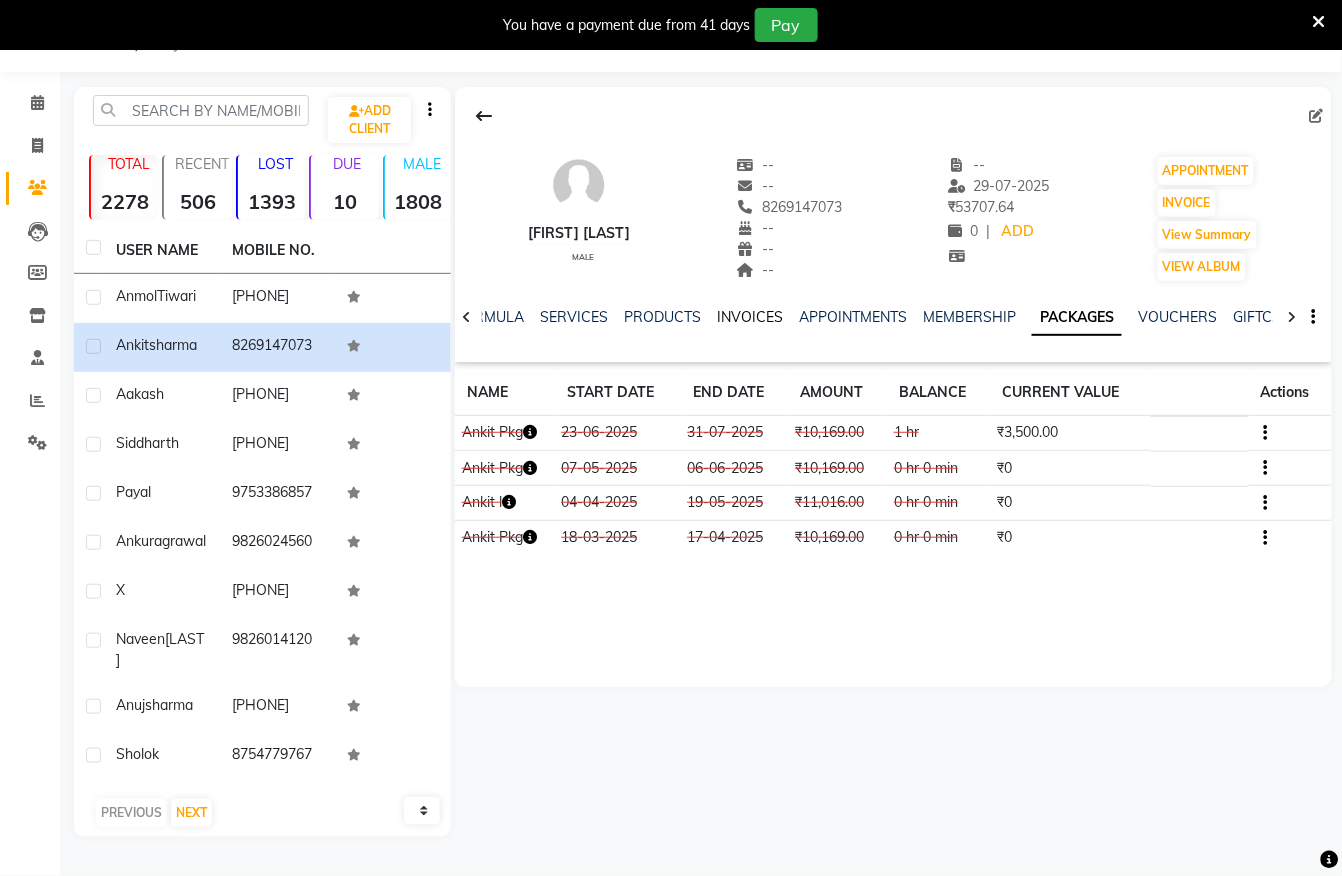click on "INVOICES" 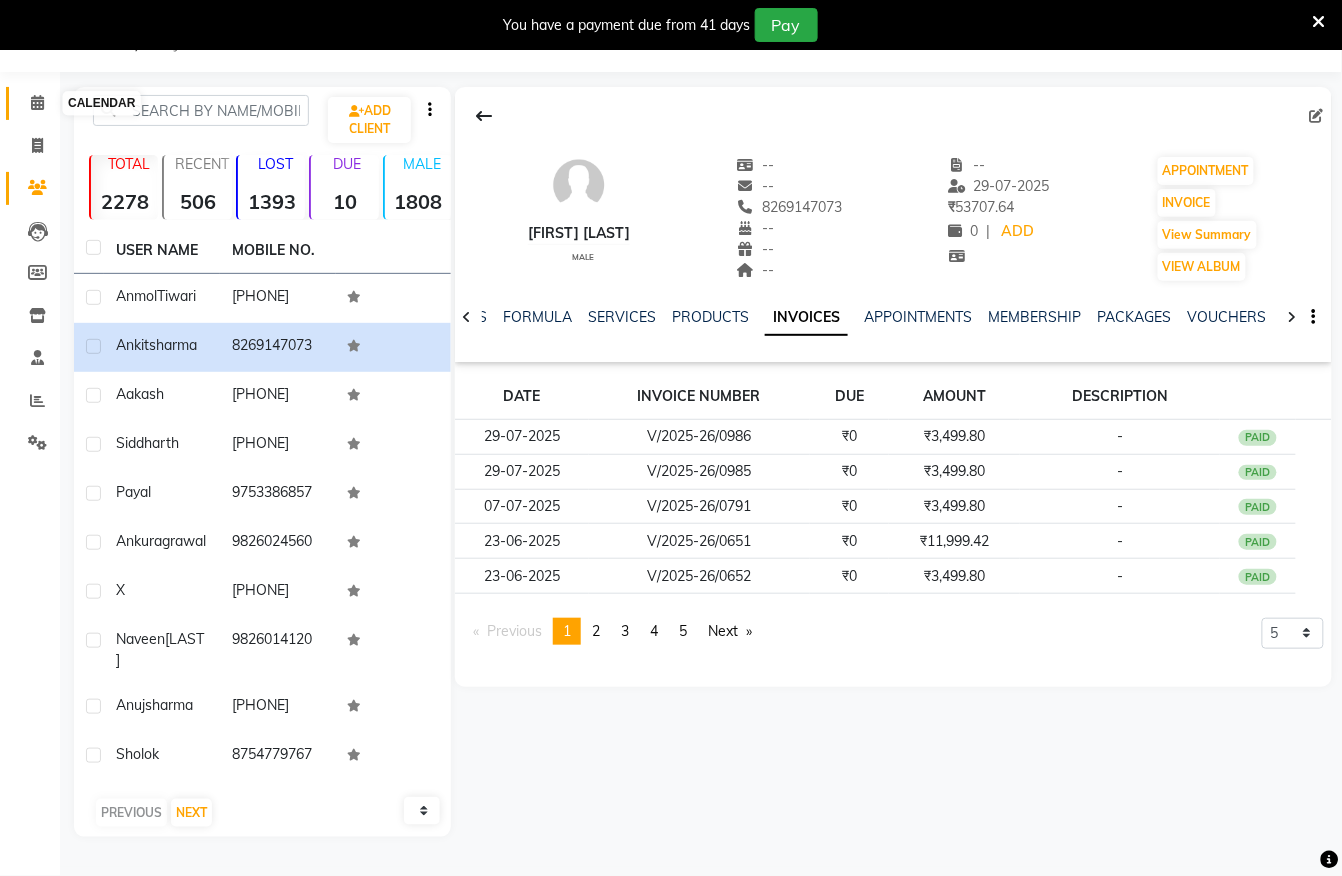 click 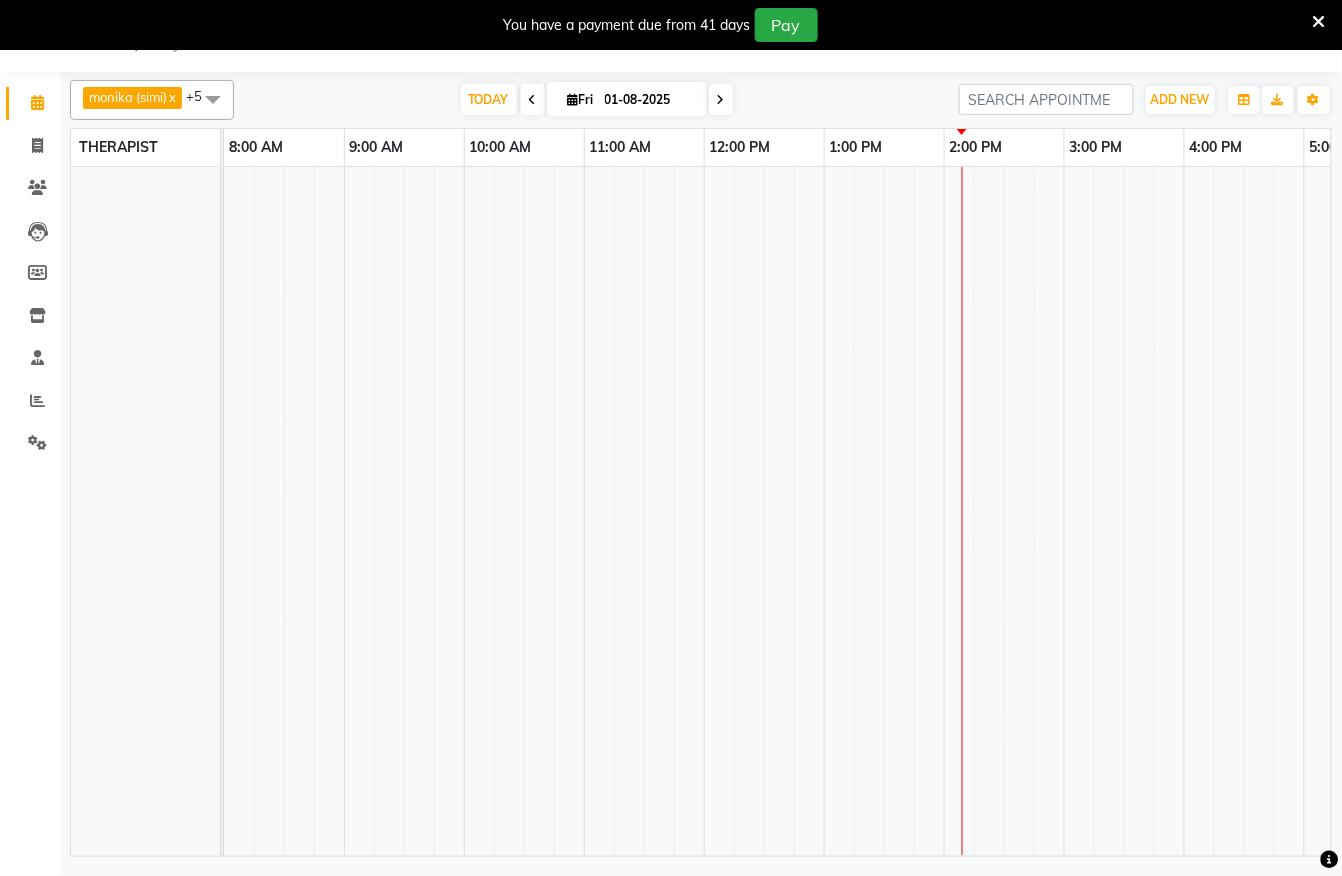 scroll, scrollTop: 50, scrollLeft: 0, axis: vertical 